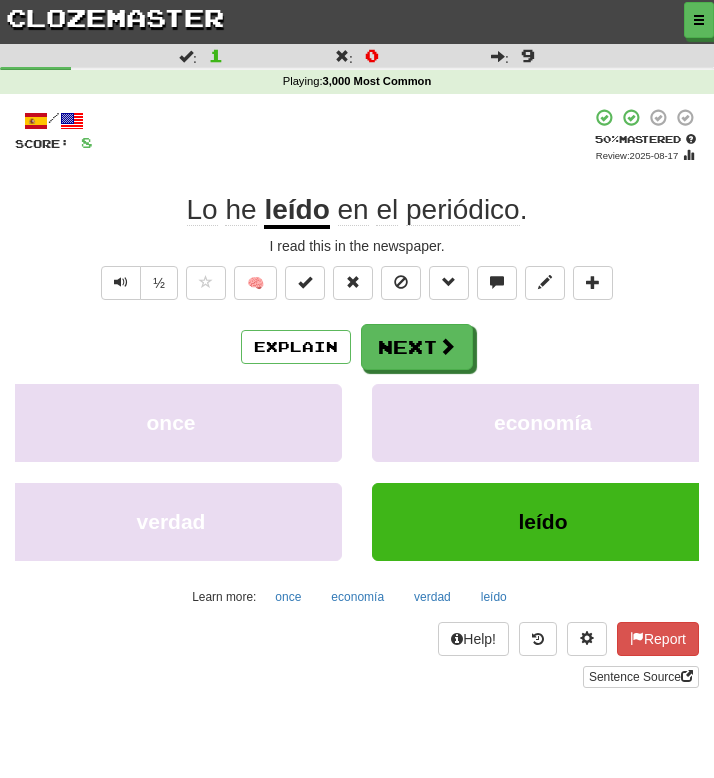 scroll, scrollTop: 0, scrollLeft: 0, axis: both 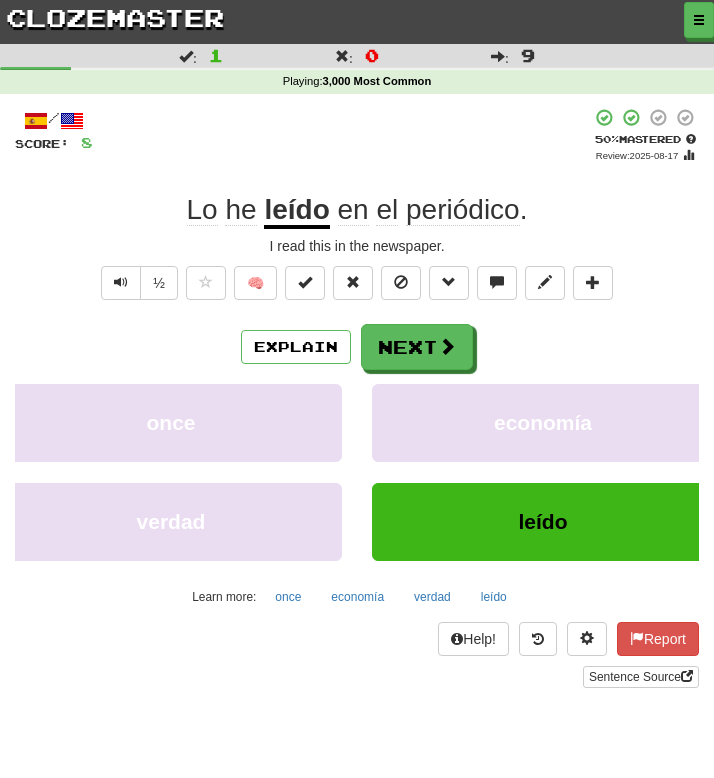 click on "/  Score:   8 + 8 50 %  Mastered Review:  2025-08-17 Lo   he   leído   en   el   periódico . I read this in the newspaper. ½ 🧠 Explain Next once economía verdad leído Learn more: once economía verdad leído  Help!  Report Sentence Source" at bounding box center (357, 398) 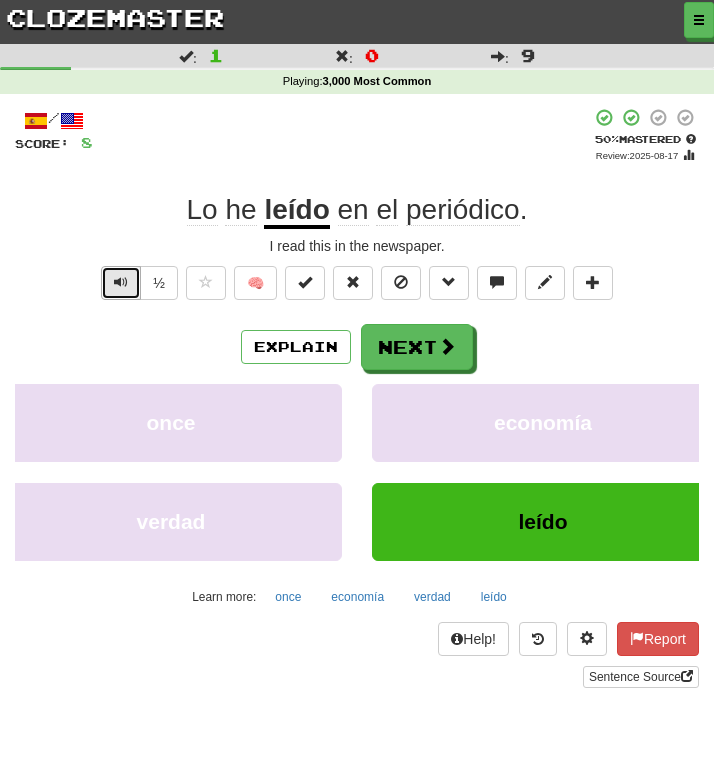 click at bounding box center [121, 283] 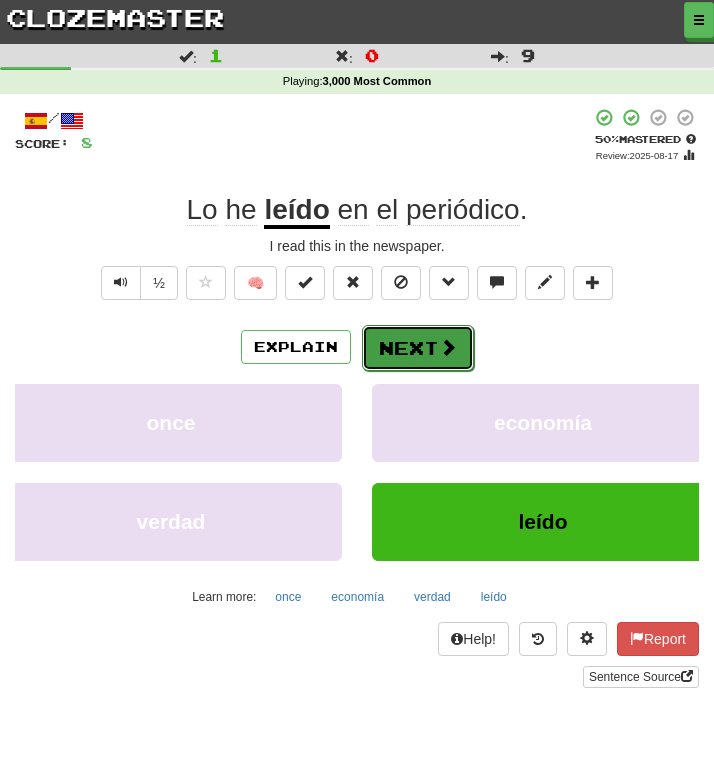 click on "Next" at bounding box center (418, 348) 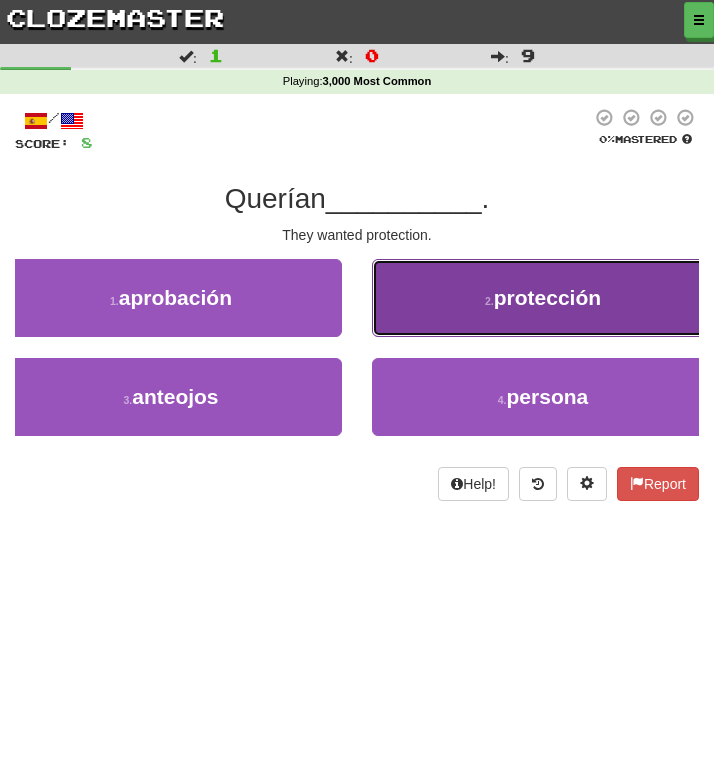 click on "2 .  protección" at bounding box center (543, 298) 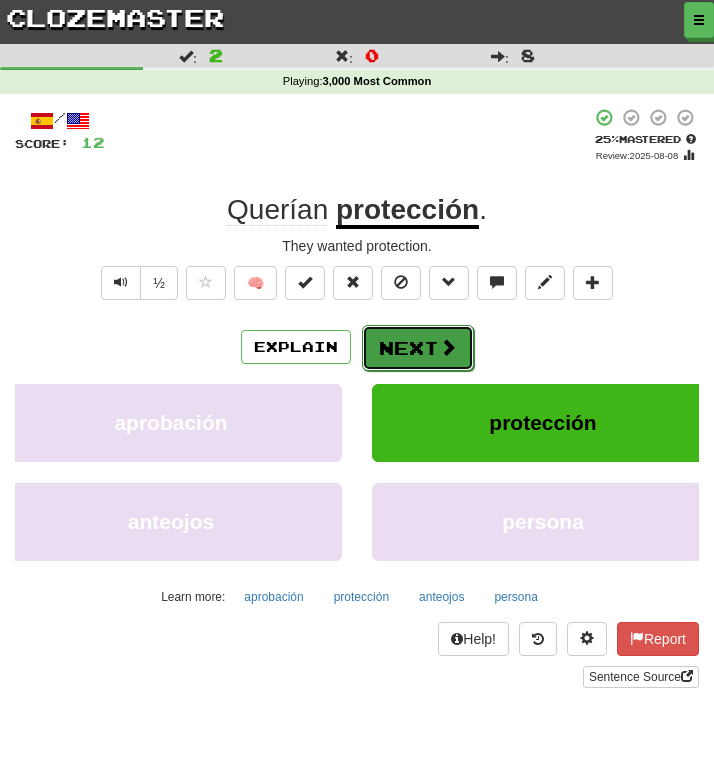 click on "Next" at bounding box center [418, 348] 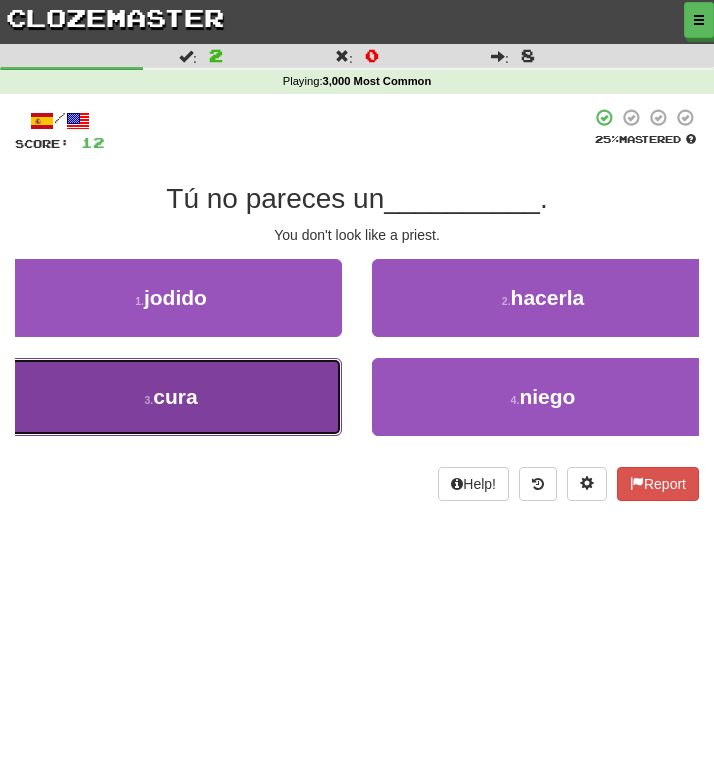click on "3 .  cura" at bounding box center (171, 397) 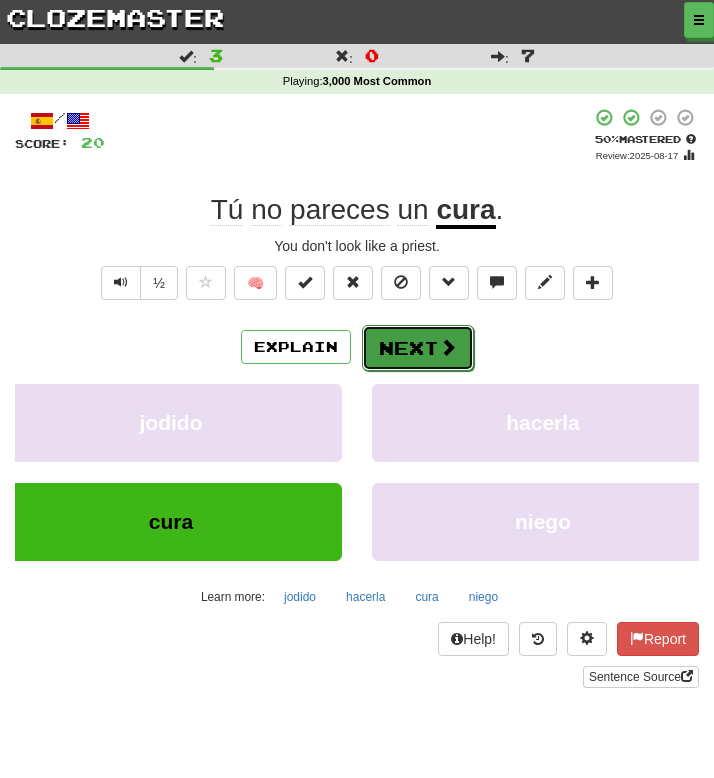 click on "Next" at bounding box center [418, 348] 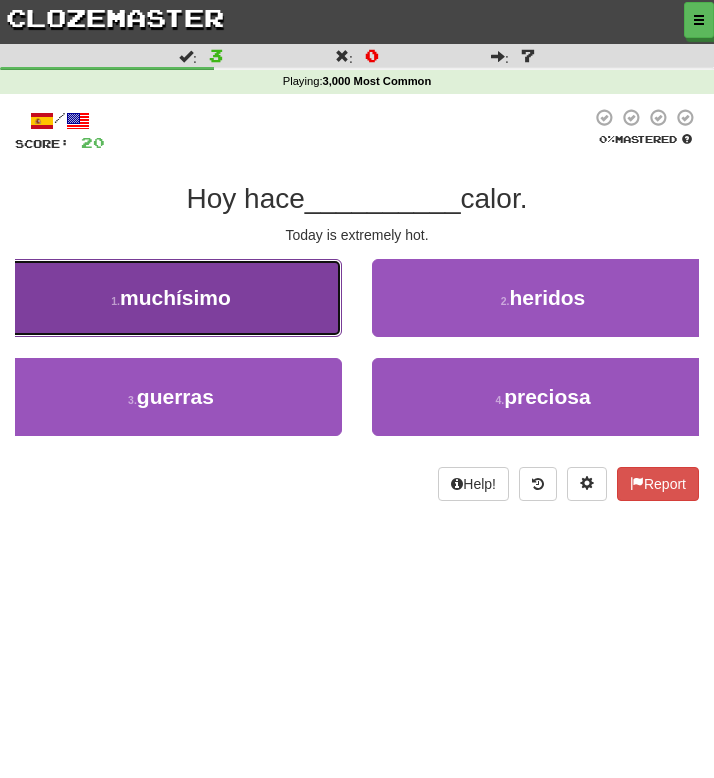click on "1 .  muchísimo" at bounding box center [171, 298] 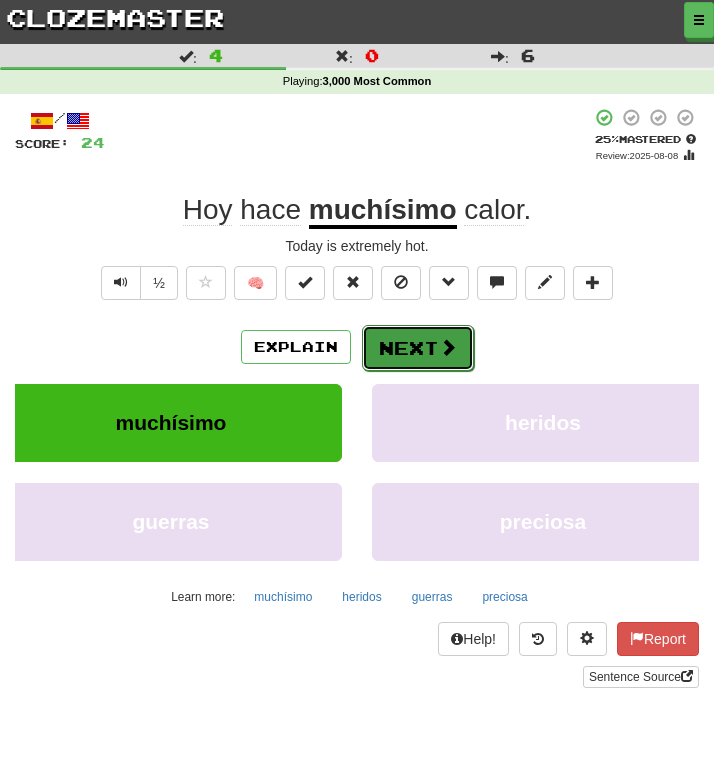 click on "Next" at bounding box center [418, 348] 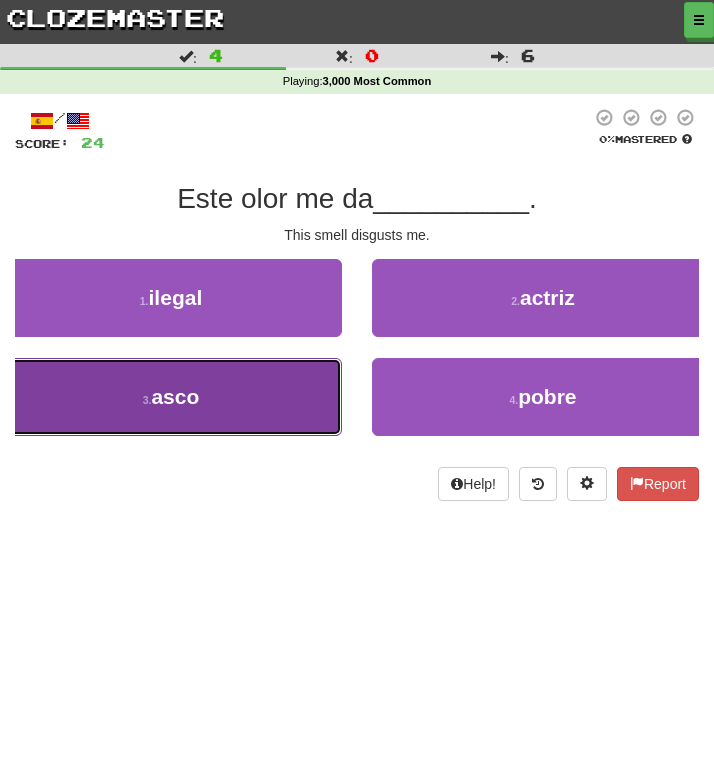 click on "3 .  asco" at bounding box center (171, 397) 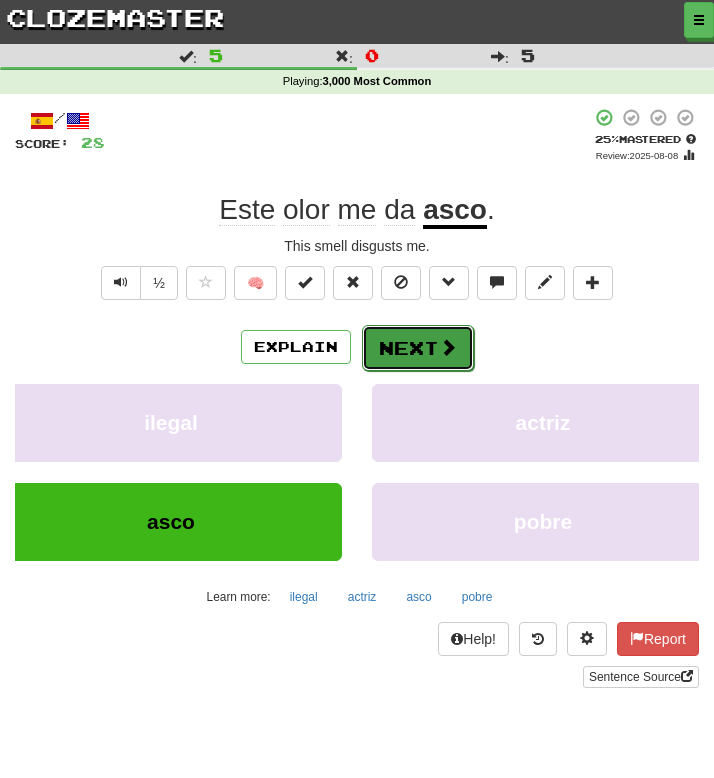 click on "Next" at bounding box center [418, 348] 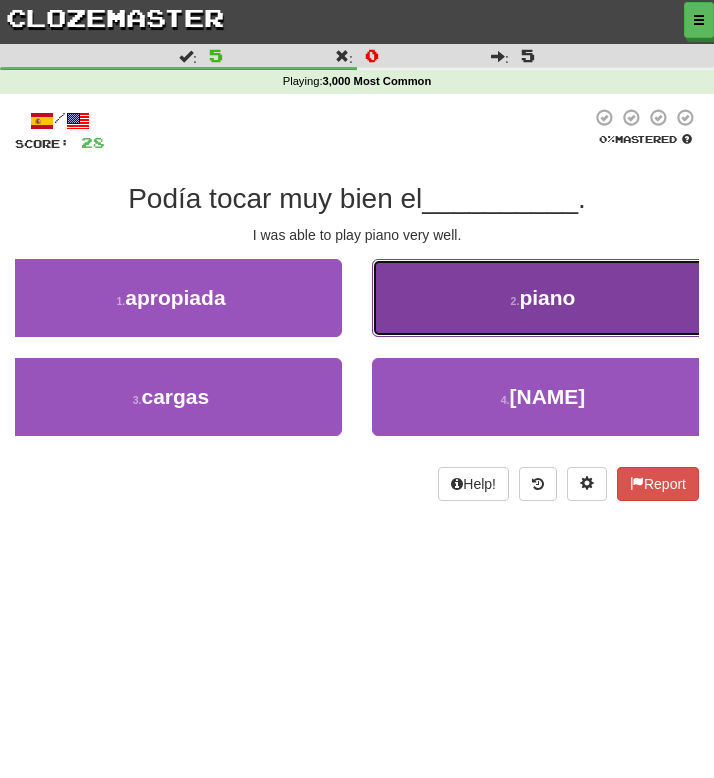 click on "2 .  piano" at bounding box center (543, 298) 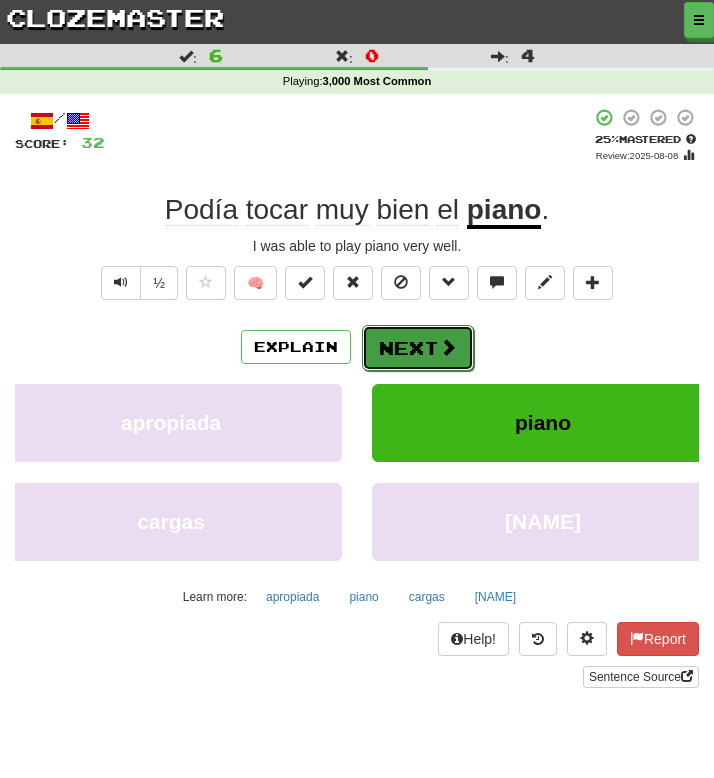 click on "Next" at bounding box center [418, 348] 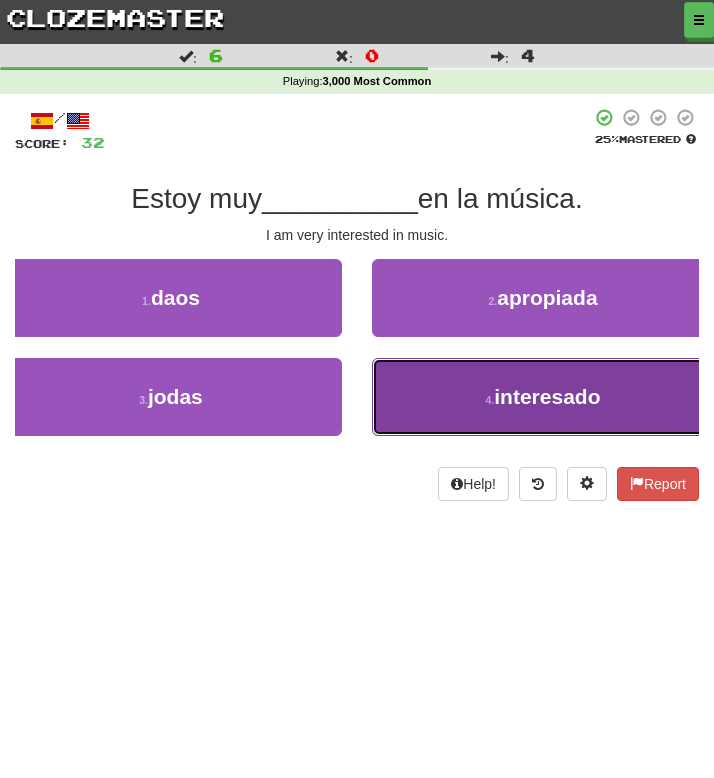 click on "3 .  [ADJECTIVE]" at bounding box center (543, 397) 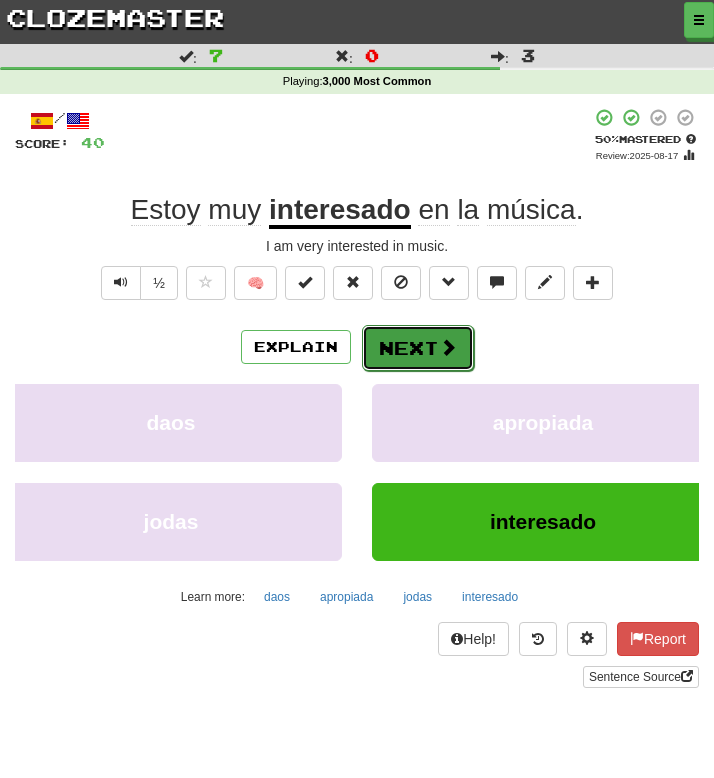 click on "Next" at bounding box center (418, 348) 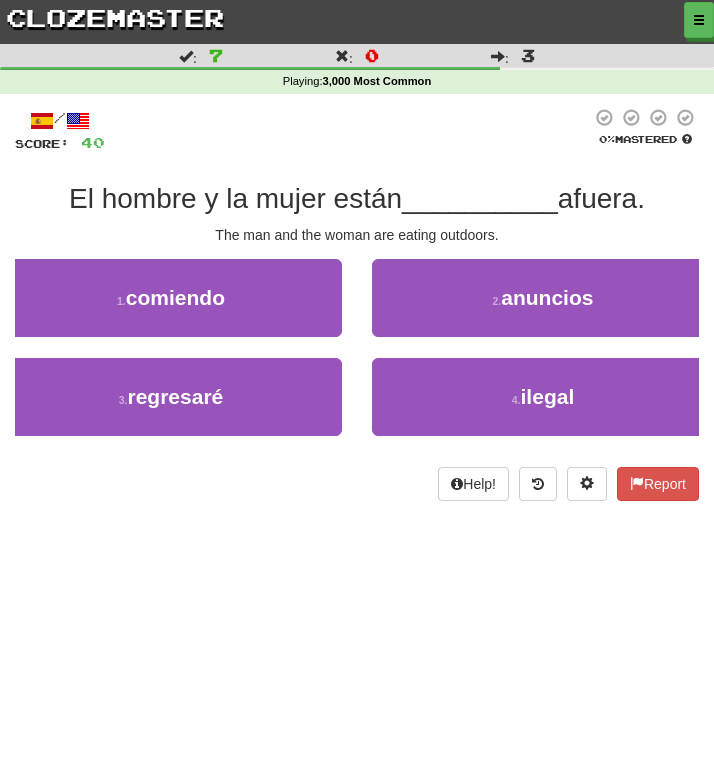 click on "/  Score:   40 0 %  Mastered El hombre y la mujer están  __________  afuera. The man and the woman are eating outdoors. 1 .  [VERB] 2 .  anuncios 3 .  regresaré 4 .  ilegal  Help!  Report" at bounding box center (357, 304) 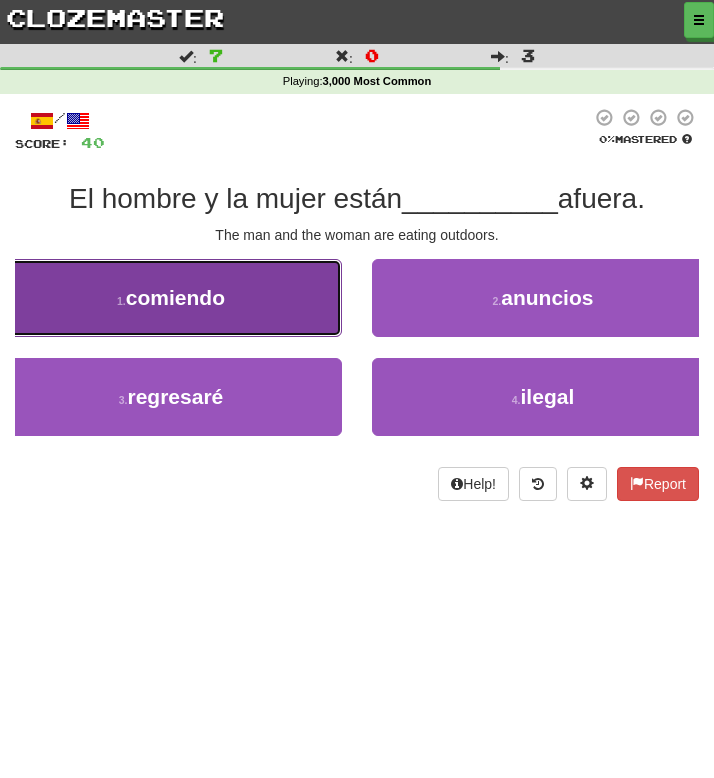 click on "1 .  [VERB]" at bounding box center [171, 298] 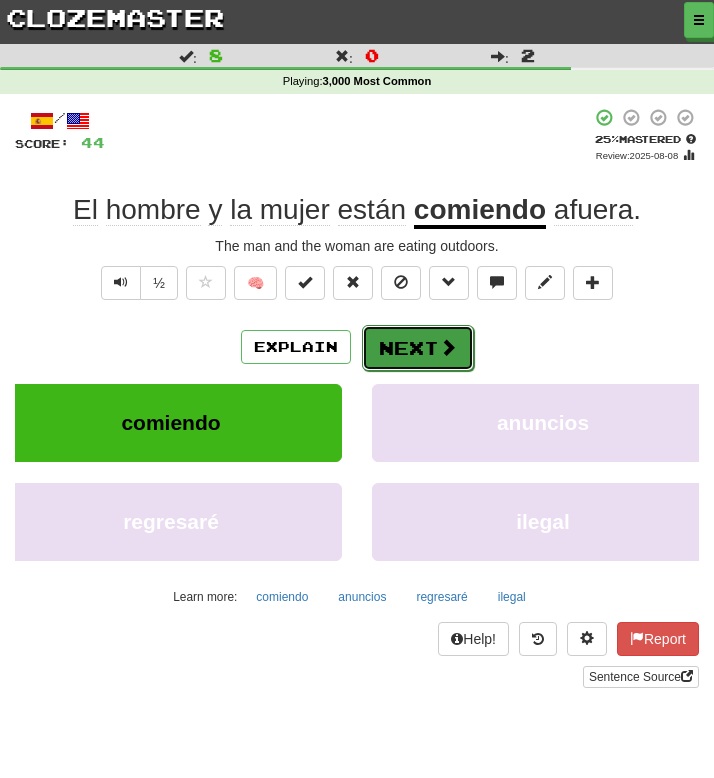 click on "Next" at bounding box center [418, 348] 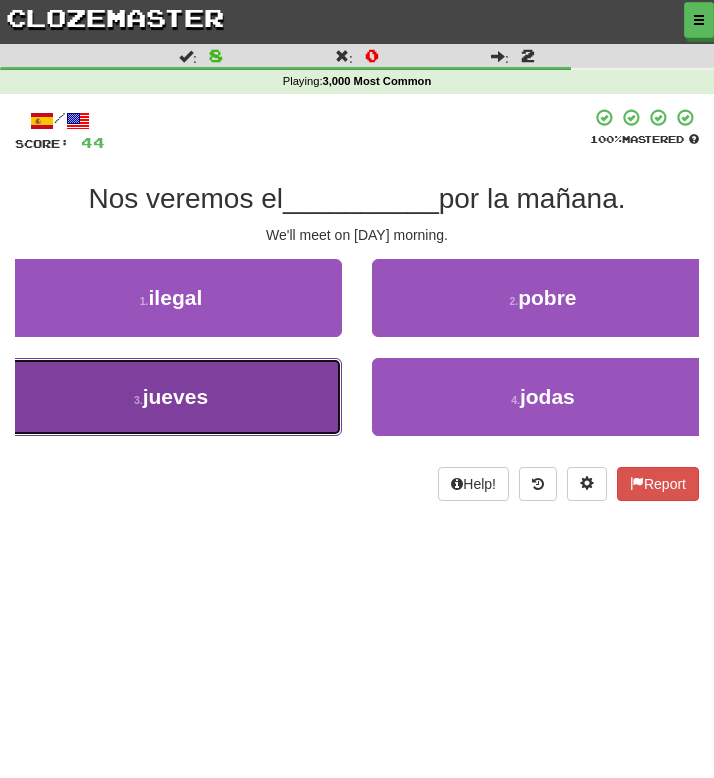 click on "jueves" at bounding box center [175, 396] 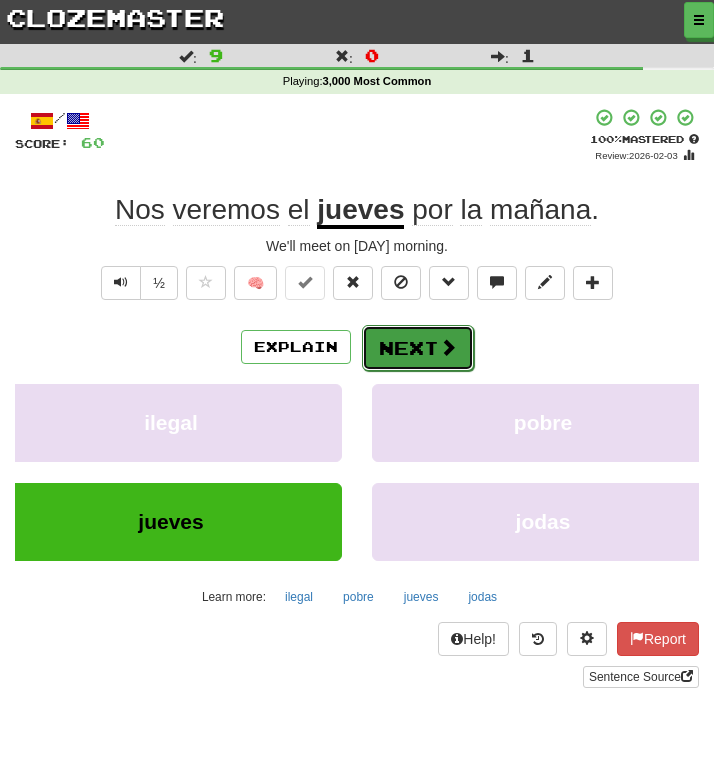 click on "Next" at bounding box center [418, 348] 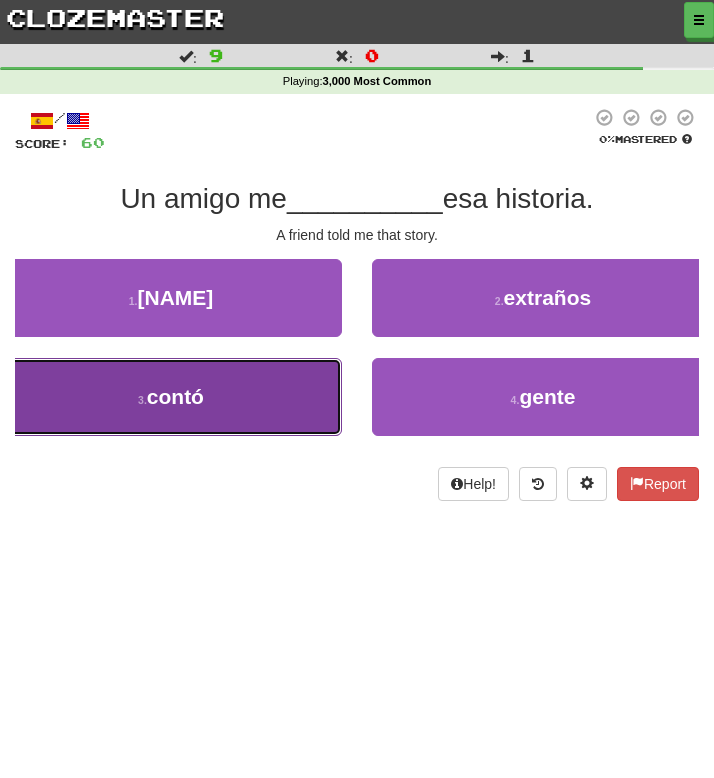click on "3 .  contó" at bounding box center (171, 397) 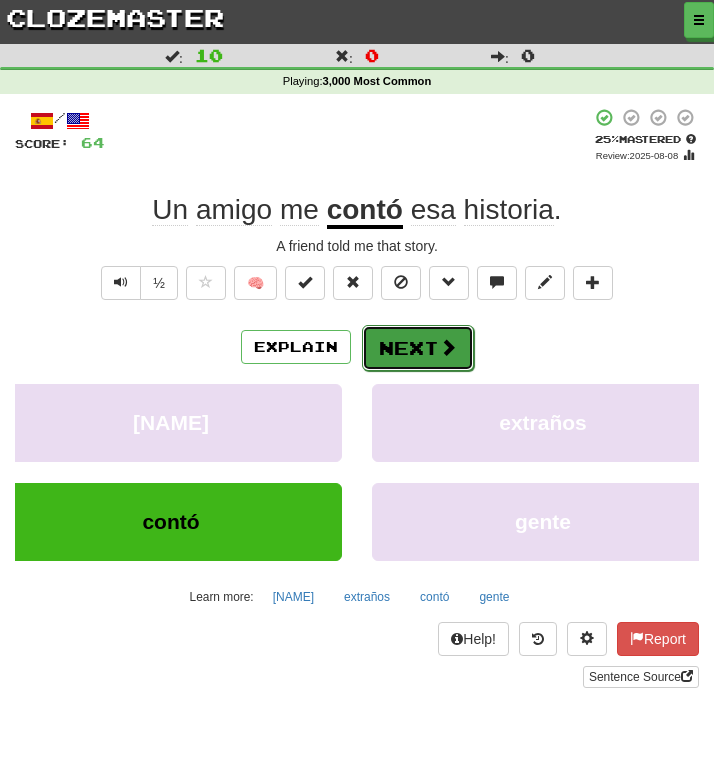 click on "Next" at bounding box center (418, 348) 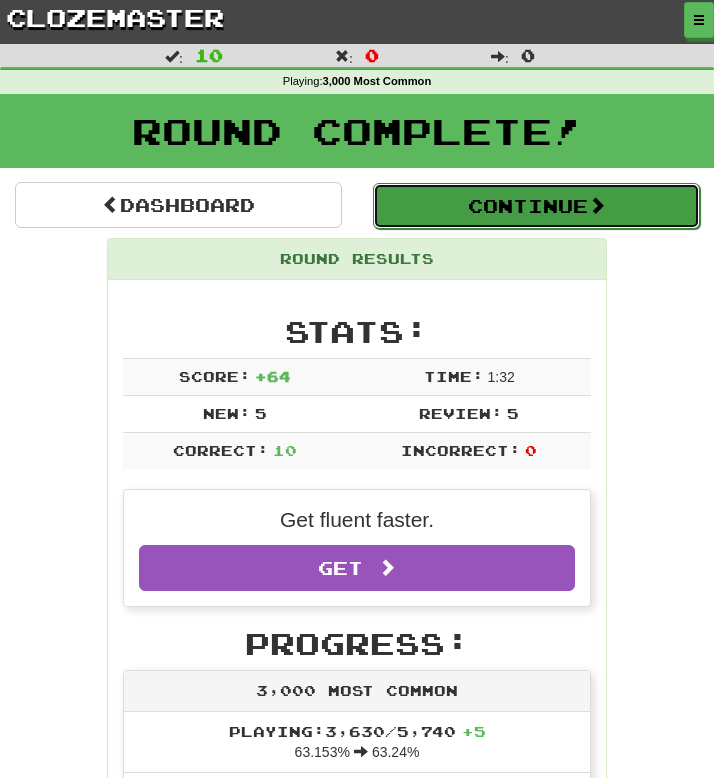 click on "Continue" at bounding box center [536, 206] 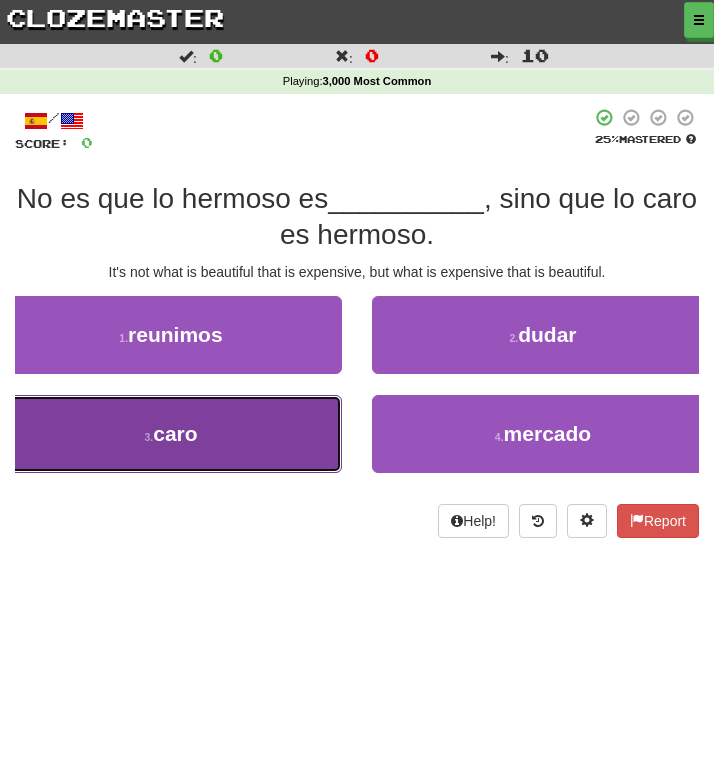 click on "3 .  caro" at bounding box center [171, 434] 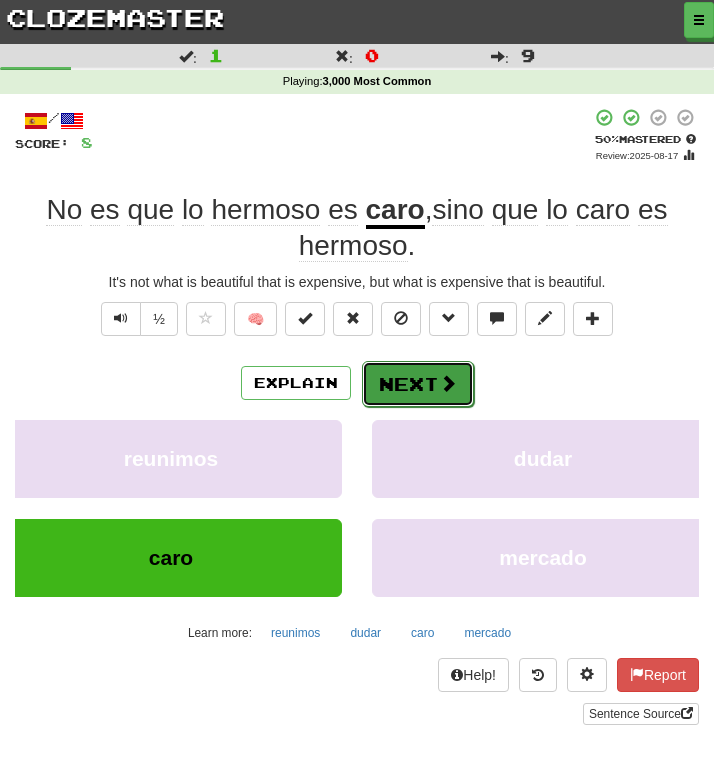 click on "Next" at bounding box center [418, 384] 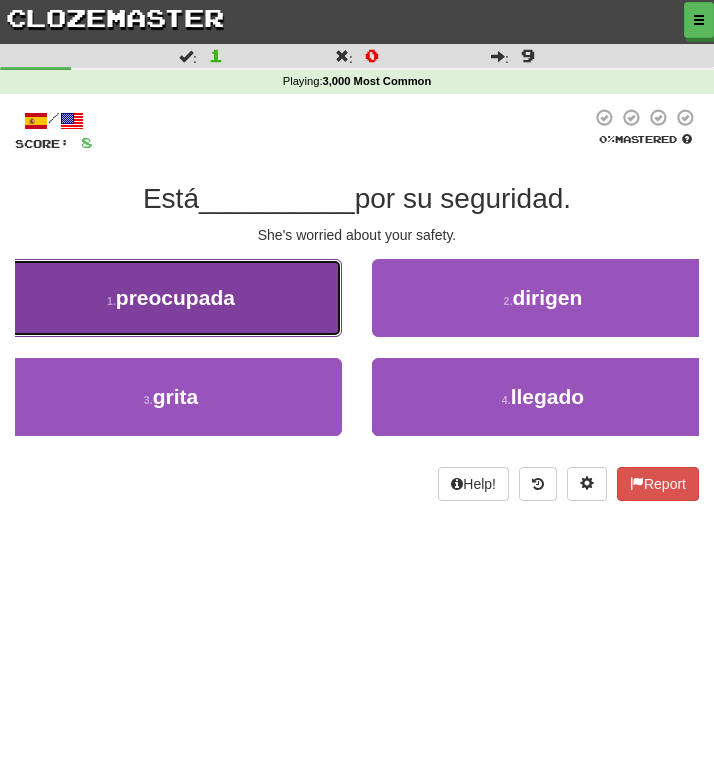 click on "1 .  preocupada" at bounding box center [171, 298] 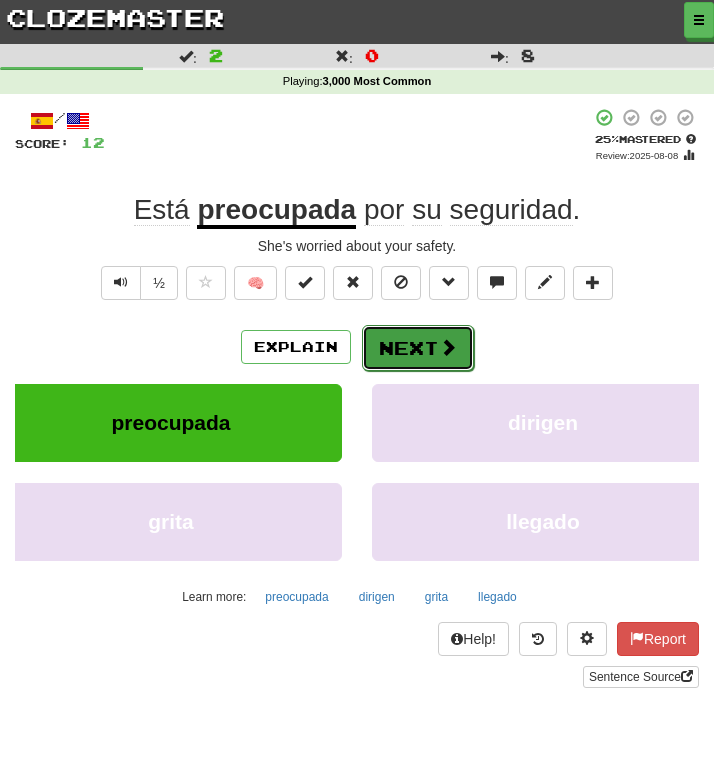 click on "Next" at bounding box center [418, 348] 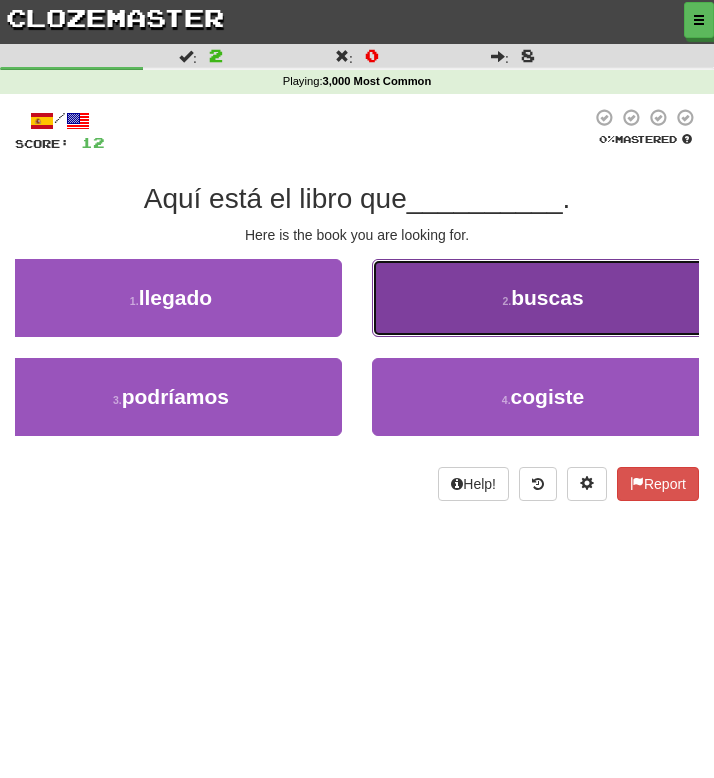click on "2 .  [VERB]" at bounding box center (543, 298) 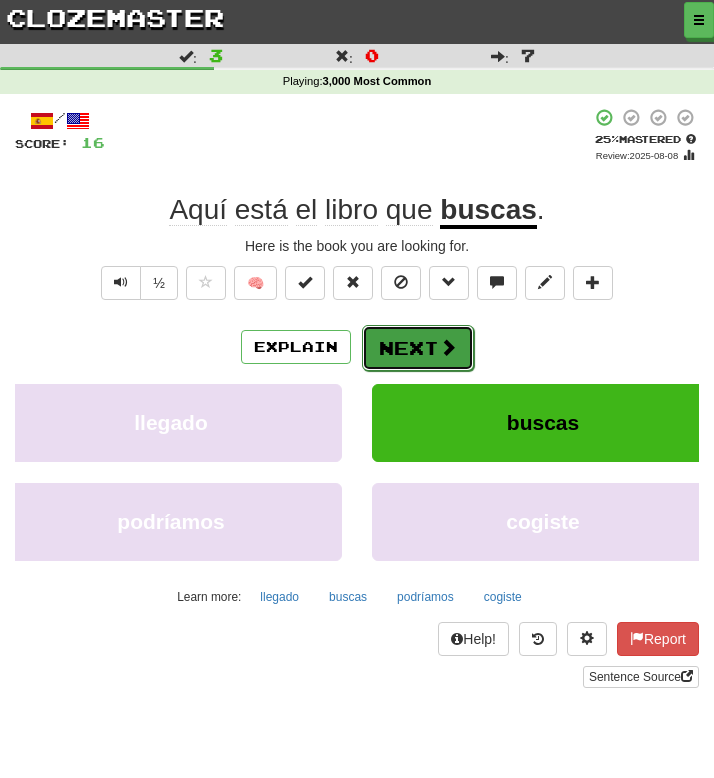 click on "Next" at bounding box center [418, 348] 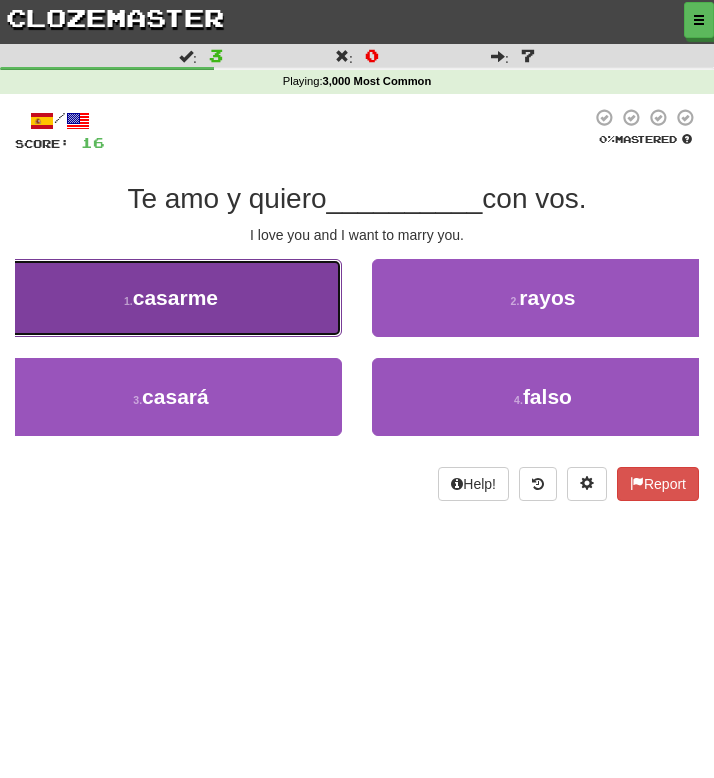 click on "1 .  casarme" at bounding box center [171, 298] 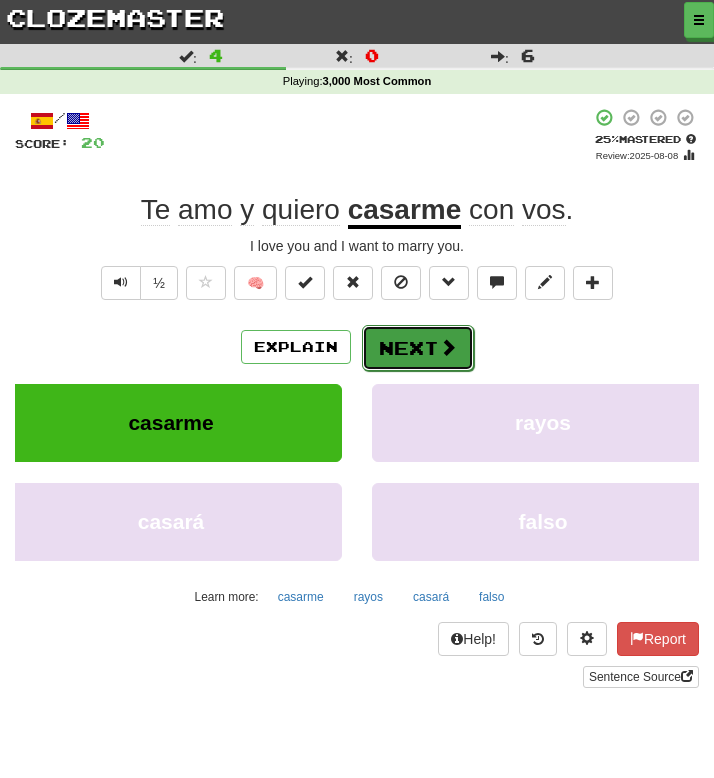 click on "Next" at bounding box center (418, 348) 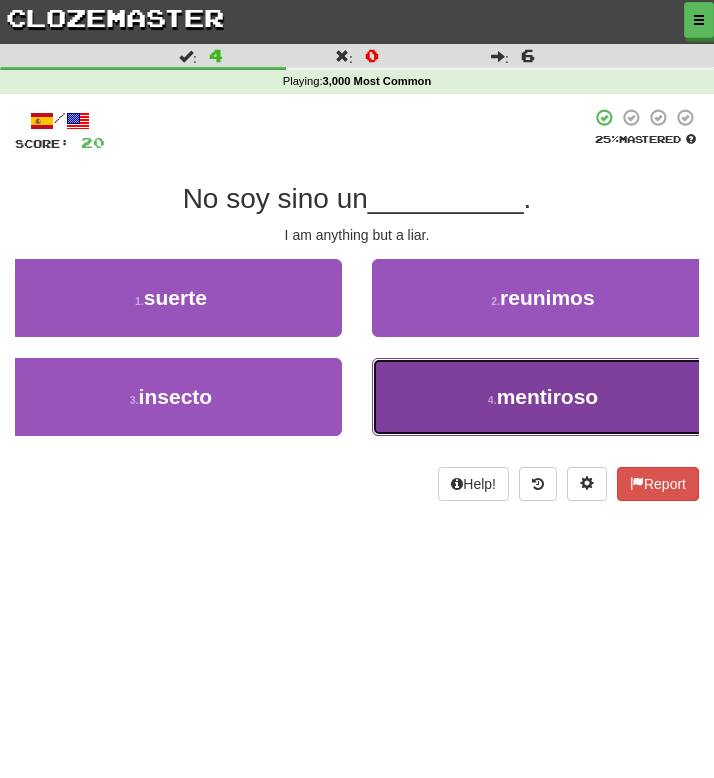 click on "4 .  mentiroso" at bounding box center [543, 397] 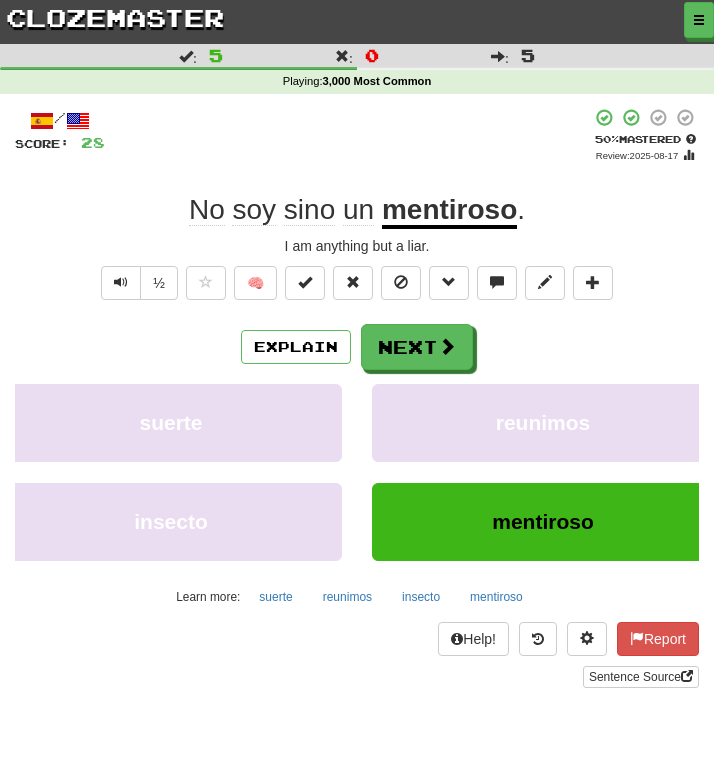 click on "I am anything but a liar." at bounding box center (357, 246) 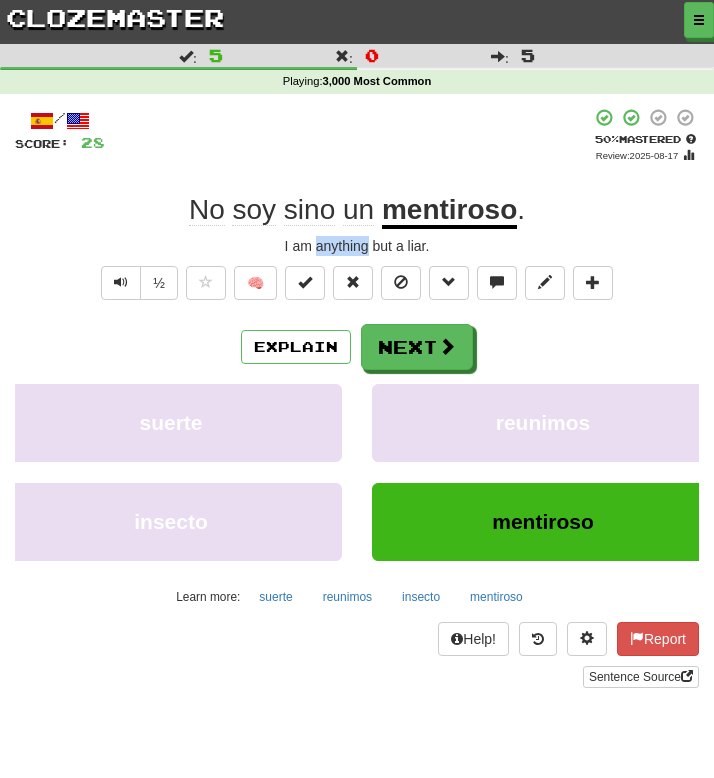 click on "I am anything but a liar." at bounding box center (357, 246) 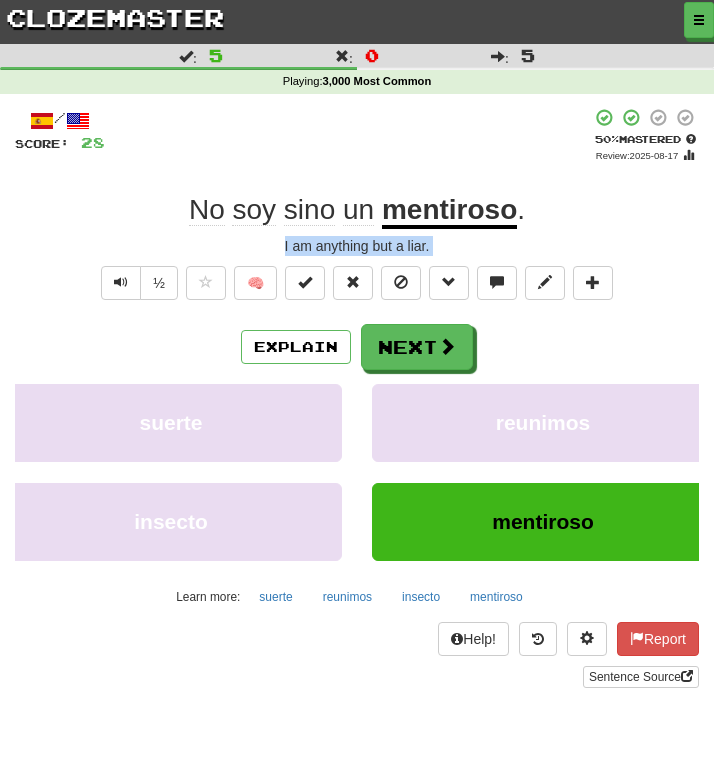 click on "I am anything but a liar." at bounding box center [357, 246] 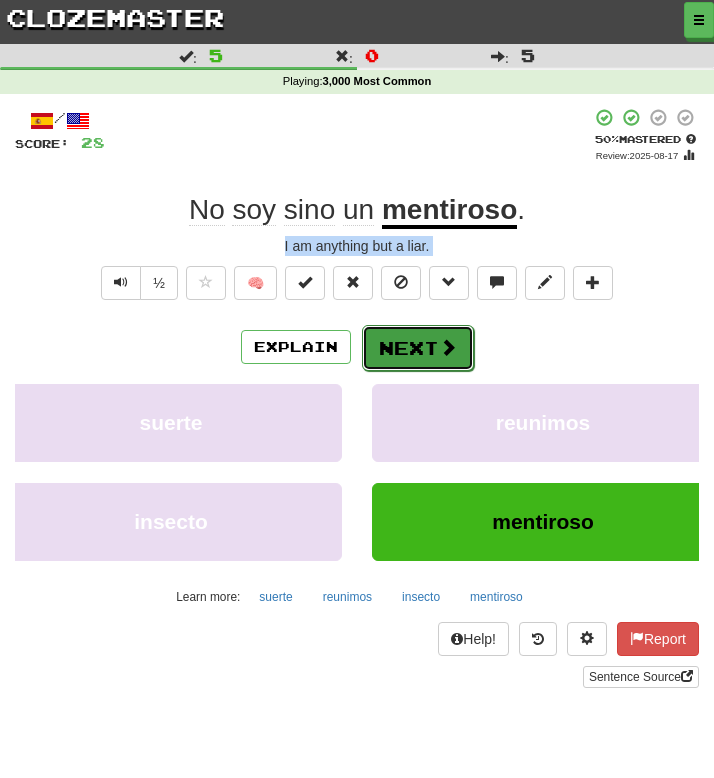click on "Next" at bounding box center [418, 348] 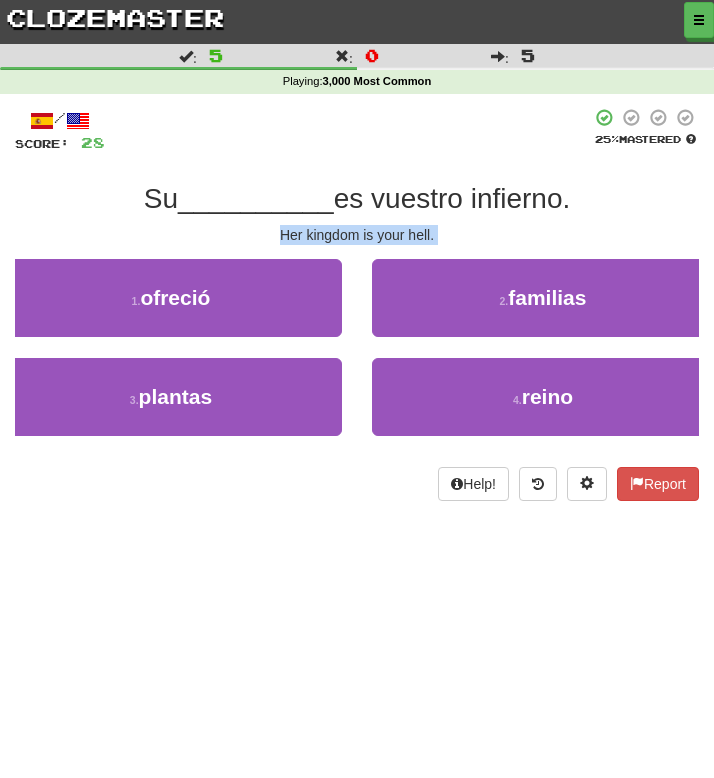 click on "Dashboard
Clozemaster
[NAME]
/
Toggle Dropdown
Dashboard
Leaderboard
Activity Feed
Notifications
Profile
Discussions
Bahasa Indonesia
/
English
Streak:
0
Review:
310
Points Today: 0
Español
/
English
Streak:
10
Review:
14,560
Points Today: 0
Français
/
English
Streak:
0
Review:
964
Points Today: 0
Italiano
/
English
Streak:
0
Review:
4,039
Points Today: 0
Magyar
/
English
Streak:
0
Review:
692
Points Today: 0
Polski
/
English
Streak:
0
Review:
6,076
Points Today: 0
Português
/
English
Streak:
0
Review:
0
Points Today: 0
Türkçe
/" at bounding box center [357, 389] 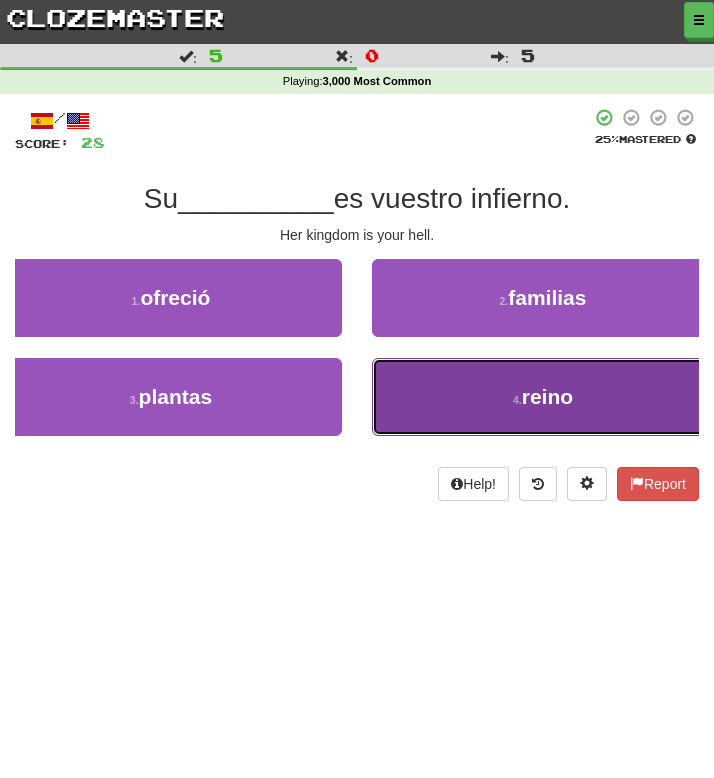 click on "4 .  reino" at bounding box center [543, 397] 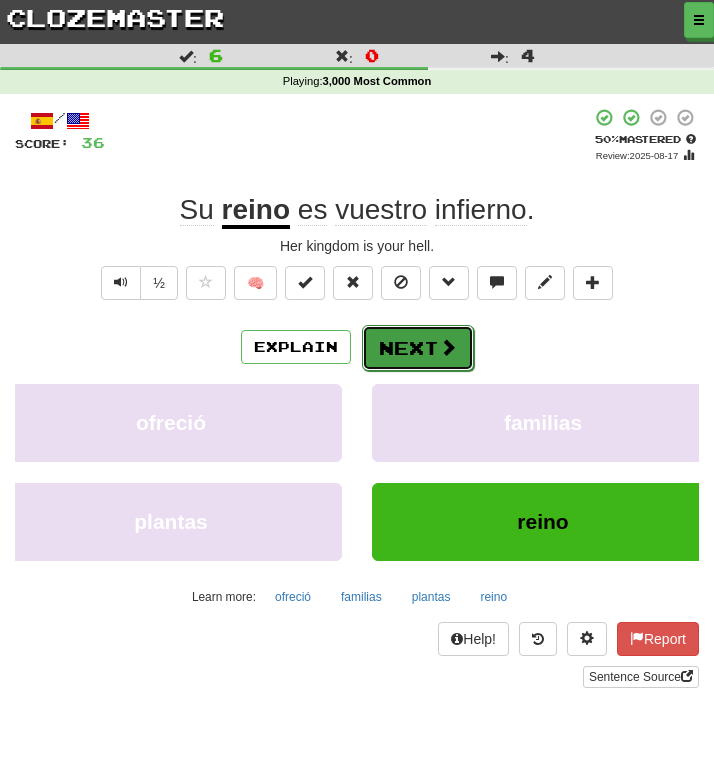 click on "Next" at bounding box center [418, 348] 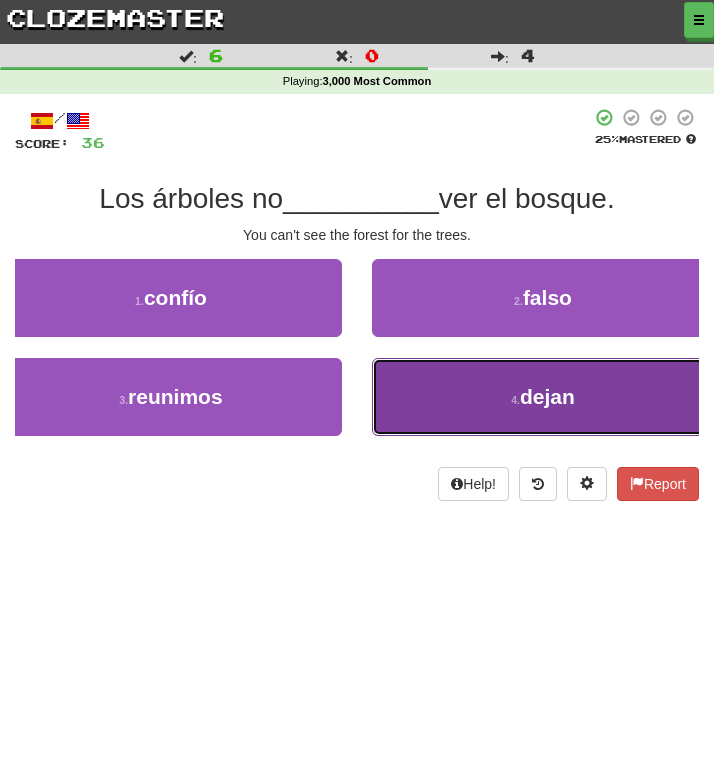 click on "4 .  dejan" at bounding box center [543, 397] 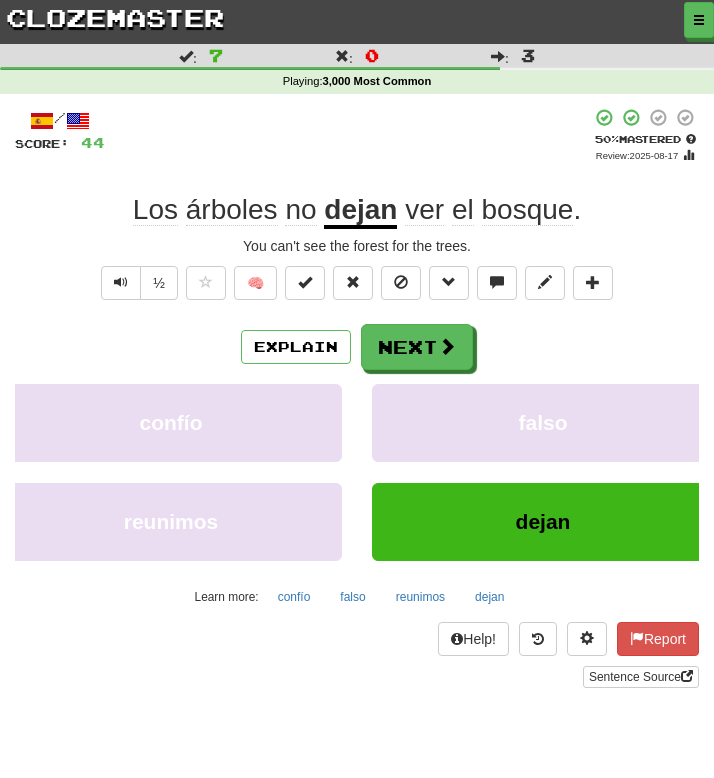 click on "You can't see the forest for the trees." at bounding box center (357, 246) 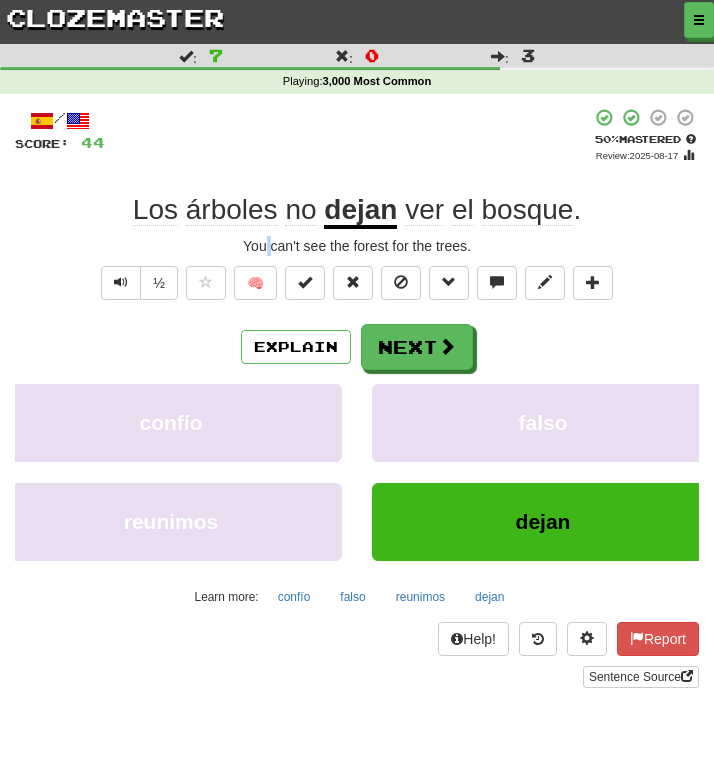 click on "You can't see the forest for the trees." at bounding box center (357, 246) 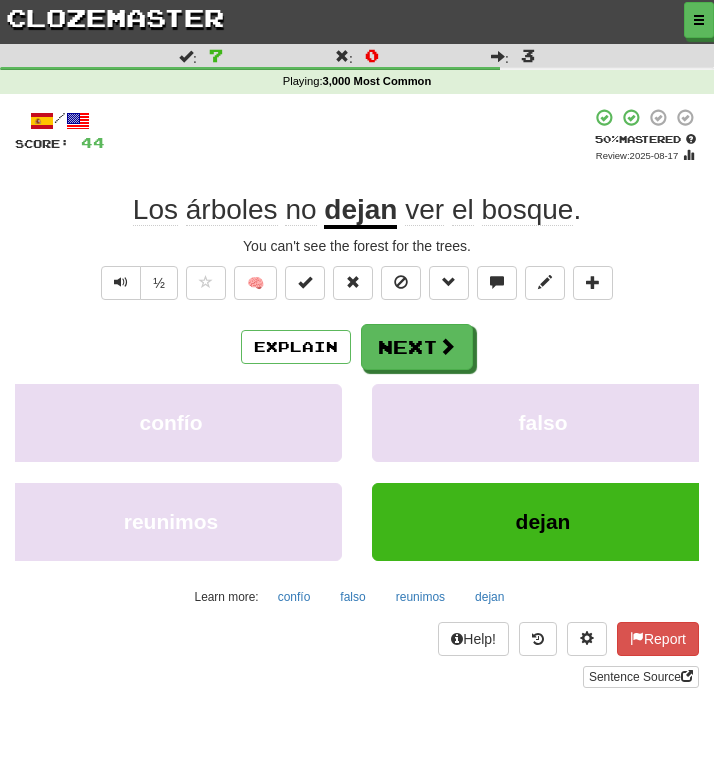 click on "You can't see the forest for the trees." at bounding box center [357, 246] 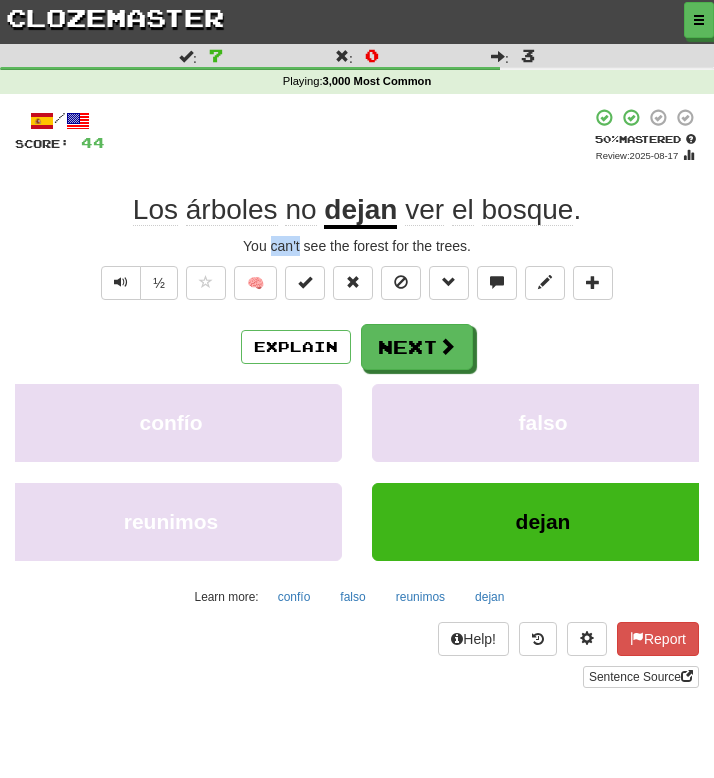 click on "You can't see the forest for the trees." at bounding box center [357, 246] 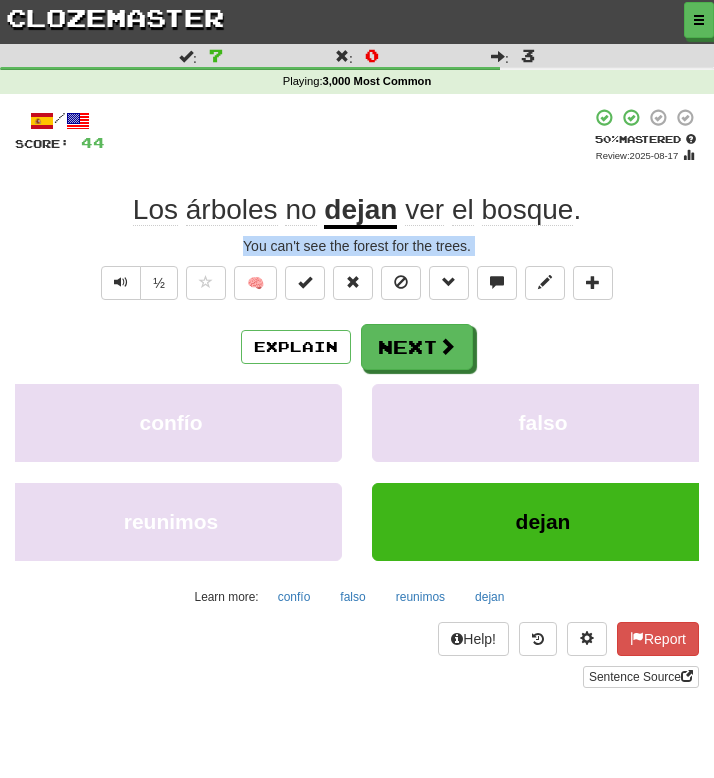 click on "You can't see the forest for the trees." at bounding box center [357, 246] 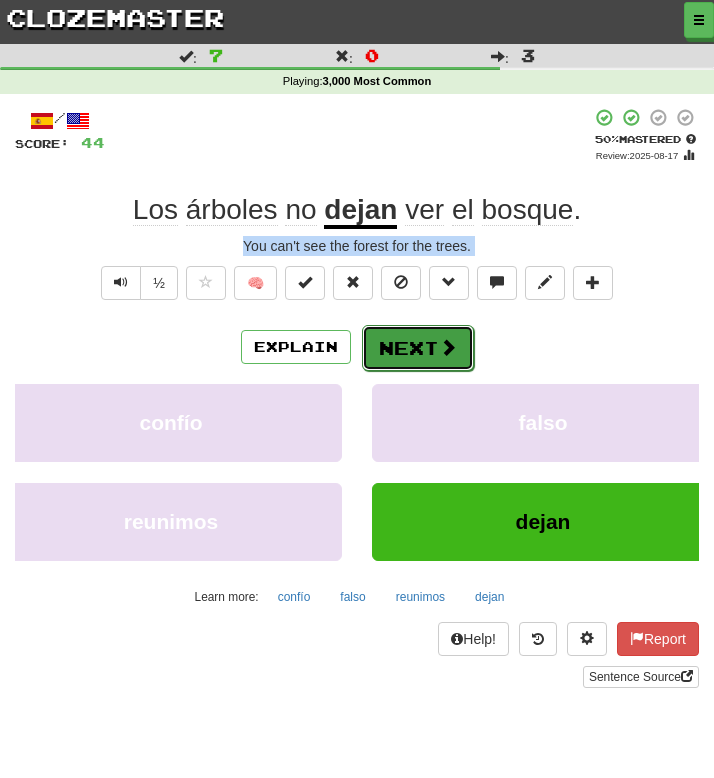 click at bounding box center (448, 347) 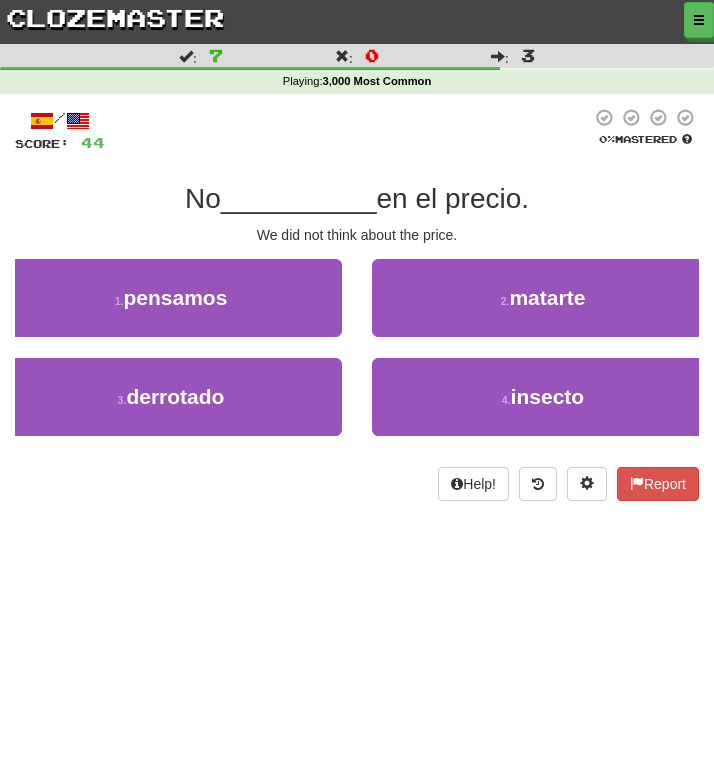 click on "__________" at bounding box center [299, 198] 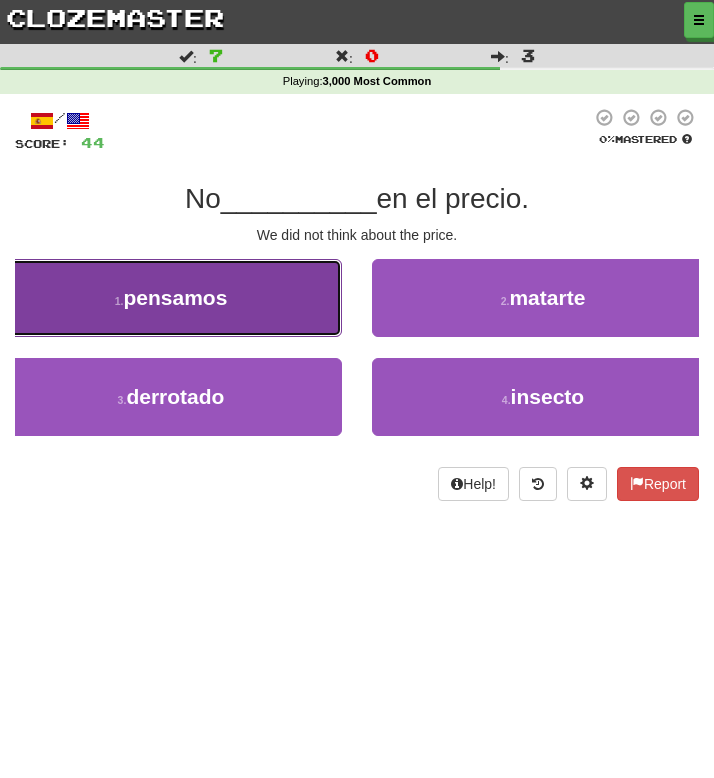 click on "pensamos" at bounding box center (175, 297) 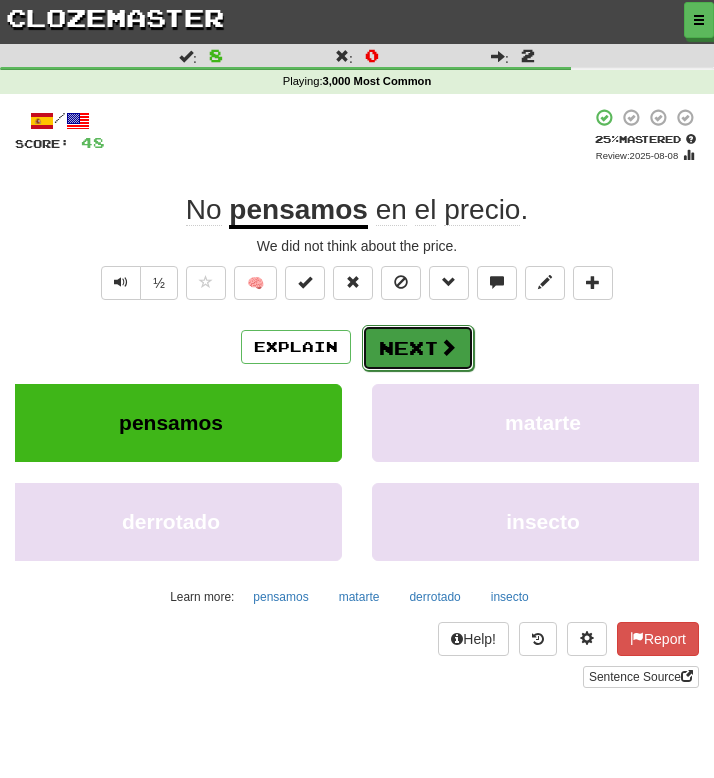 click on "Next" at bounding box center (418, 348) 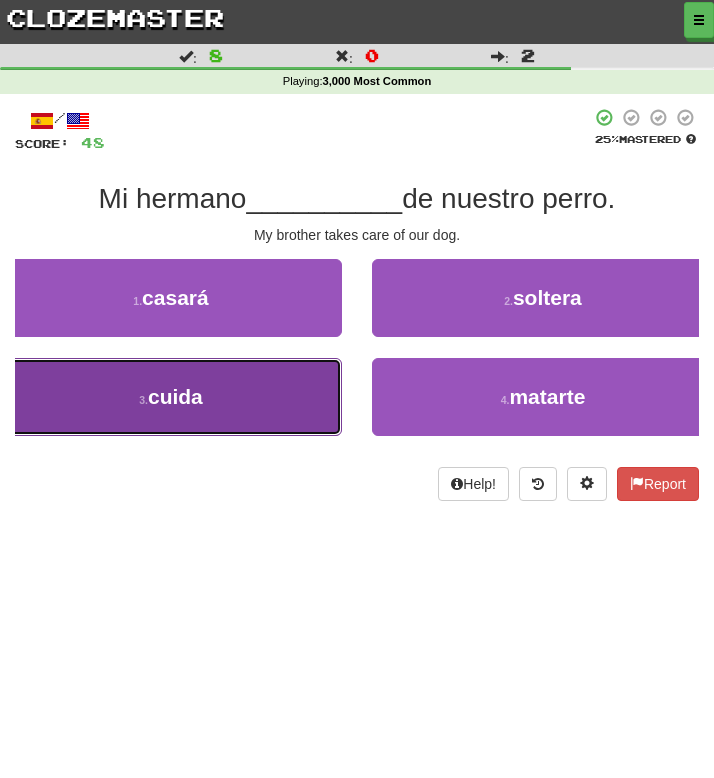 click on "3 .  [VERB]" at bounding box center [171, 397] 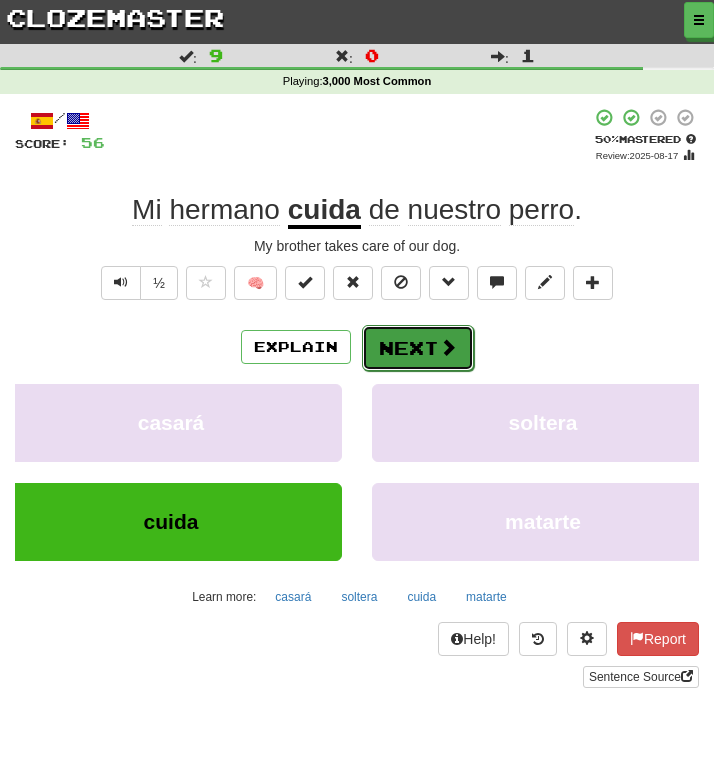 click on "Next" at bounding box center [418, 348] 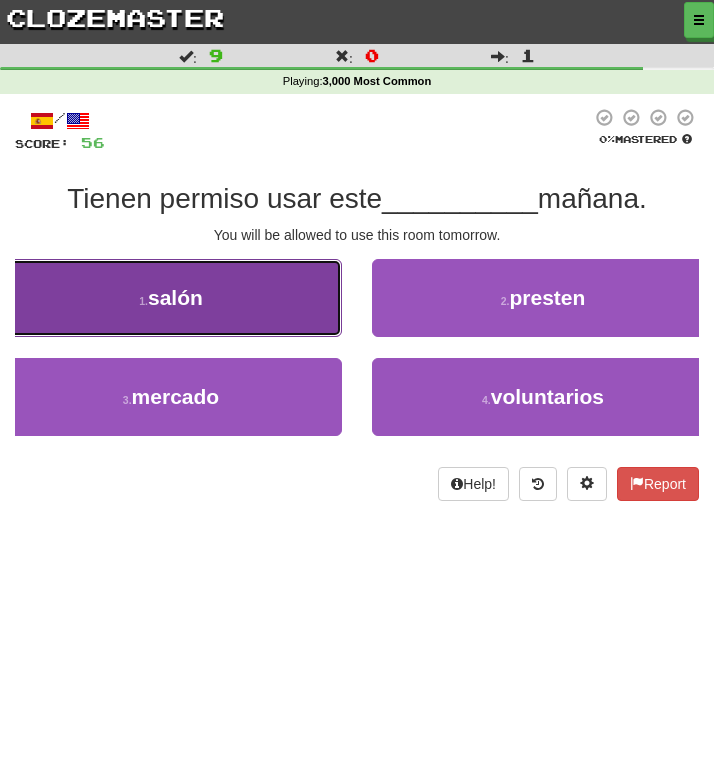 click on "salón" at bounding box center (175, 297) 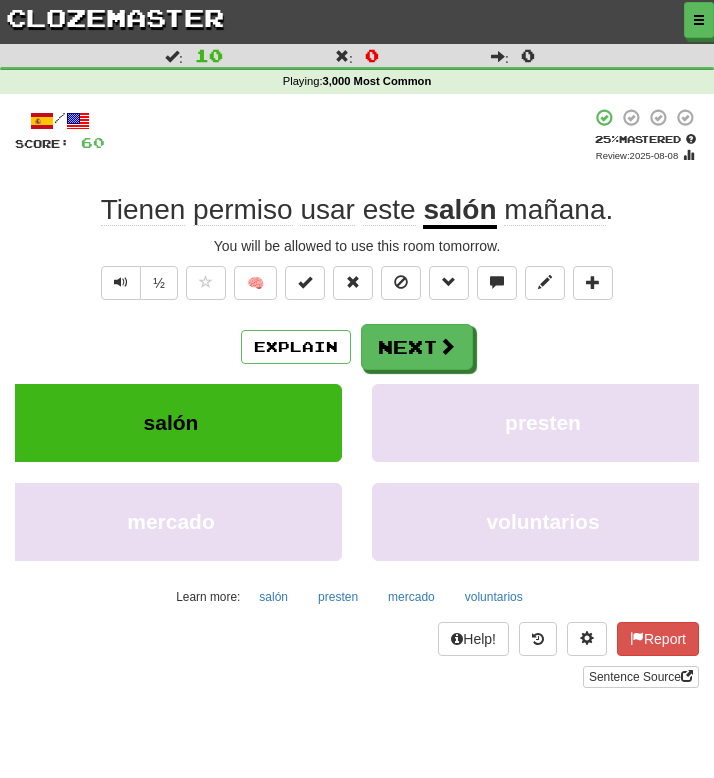 scroll, scrollTop: 3, scrollLeft: 0, axis: vertical 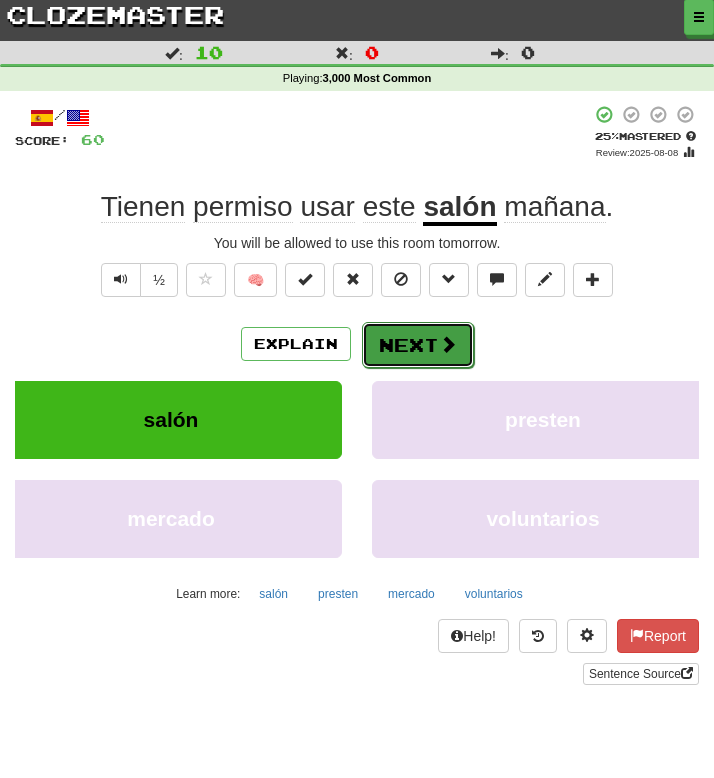 click on "Next" at bounding box center [418, 345] 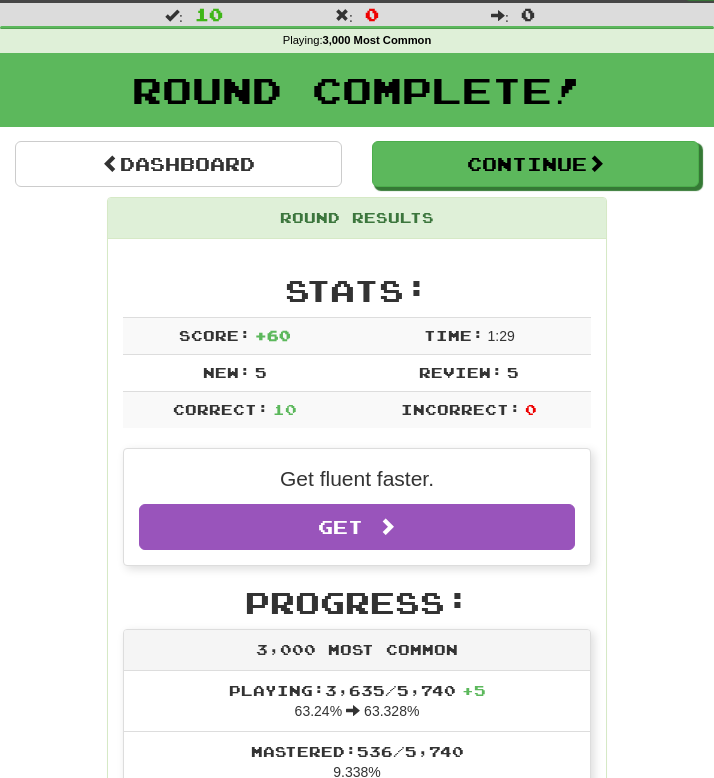 scroll, scrollTop: 0, scrollLeft: 0, axis: both 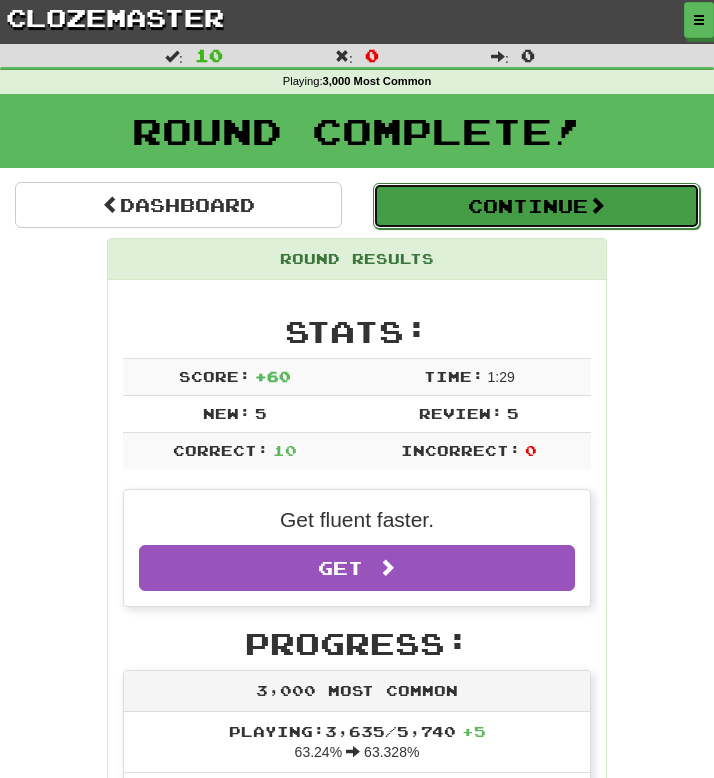 click on "Continue" at bounding box center (536, 206) 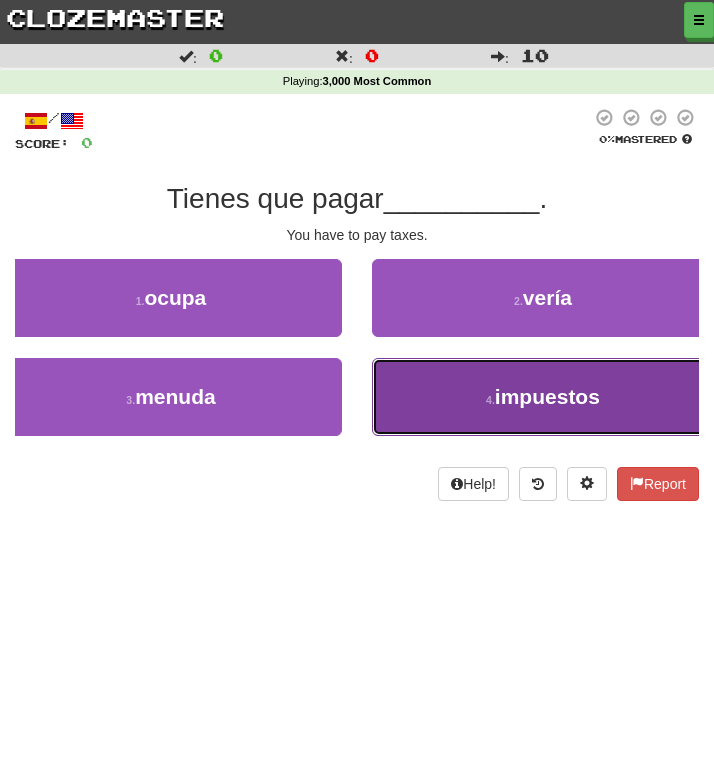 click on "4 .  impuestos" at bounding box center (543, 397) 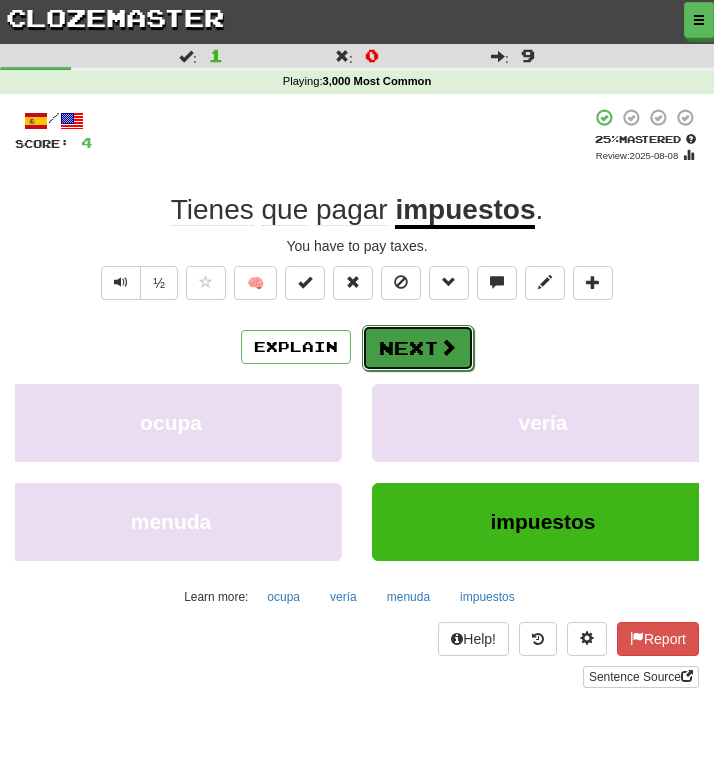 click on "Next" at bounding box center [418, 348] 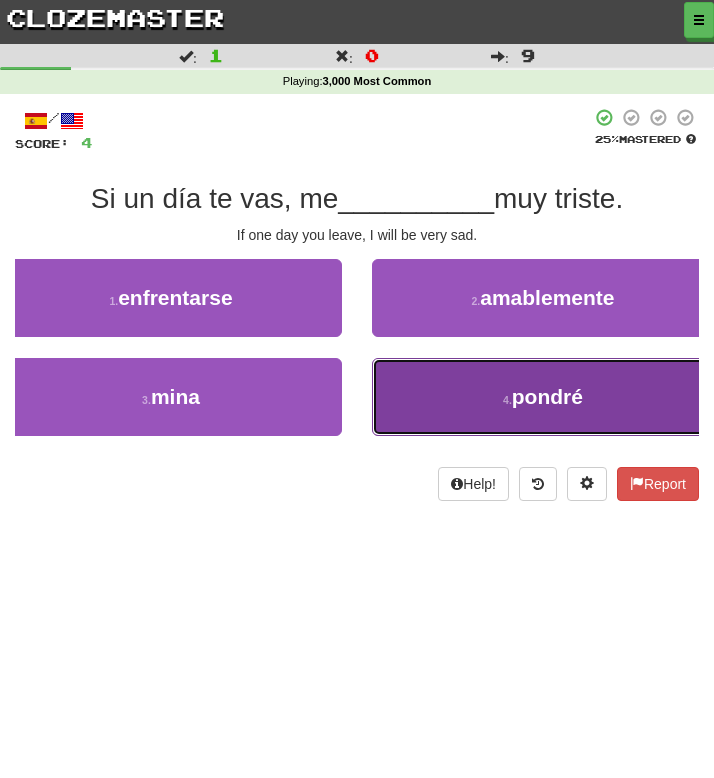 click on "4 .  pondré" at bounding box center [543, 397] 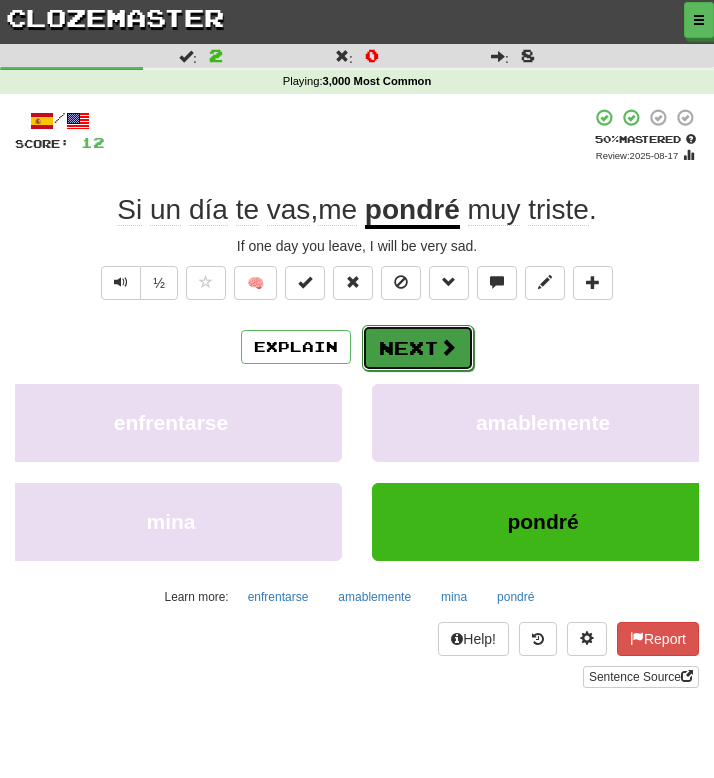 click on "Next" at bounding box center (418, 348) 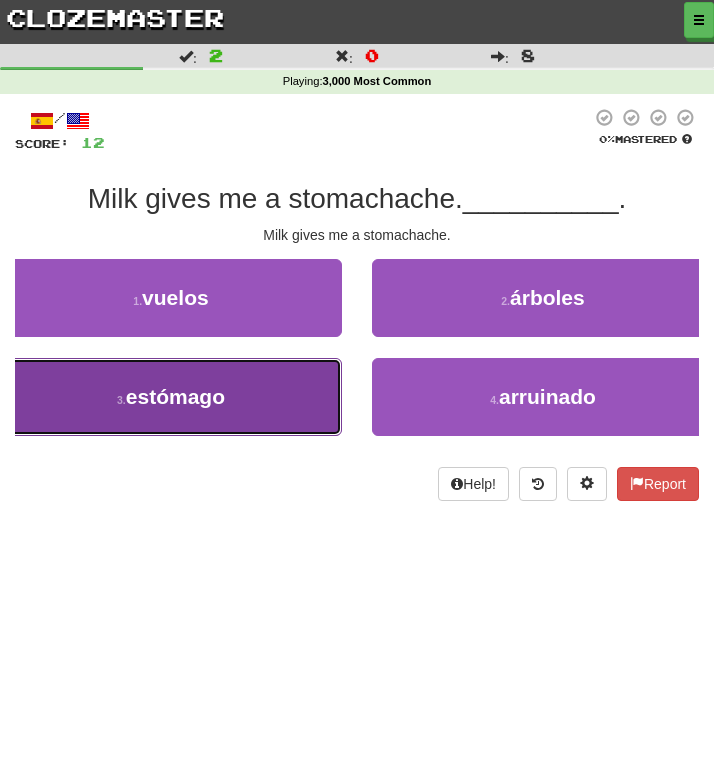 click on "3 .  [BODY_PART]" at bounding box center (171, 397) 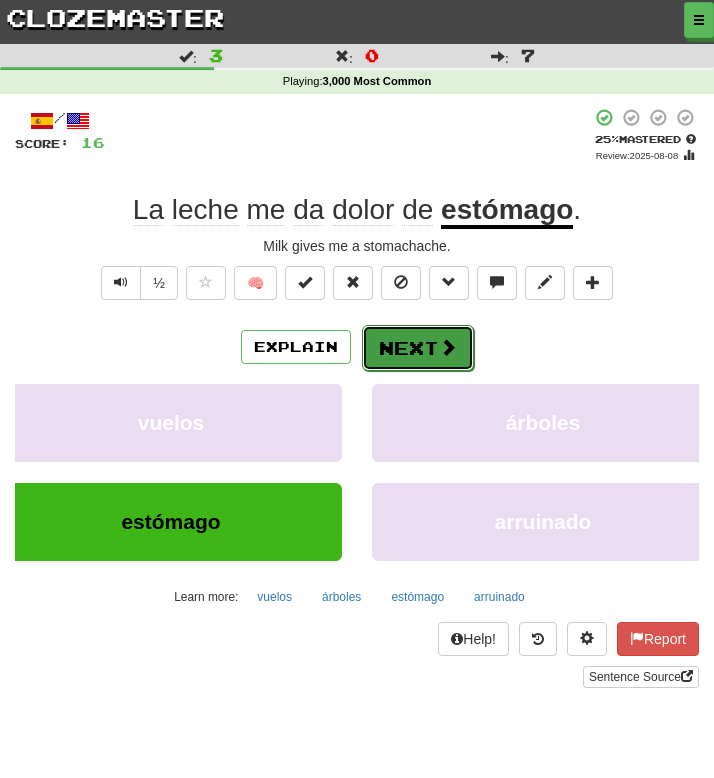 click on "Next" at bounding box center [418, 348] 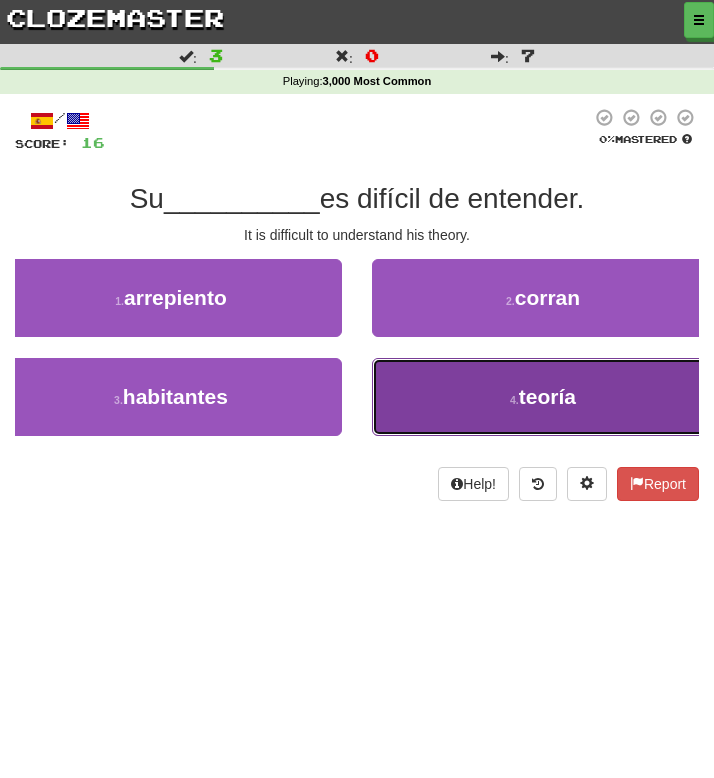 click on "4 .  teoría" at bounding box center [543, 397] 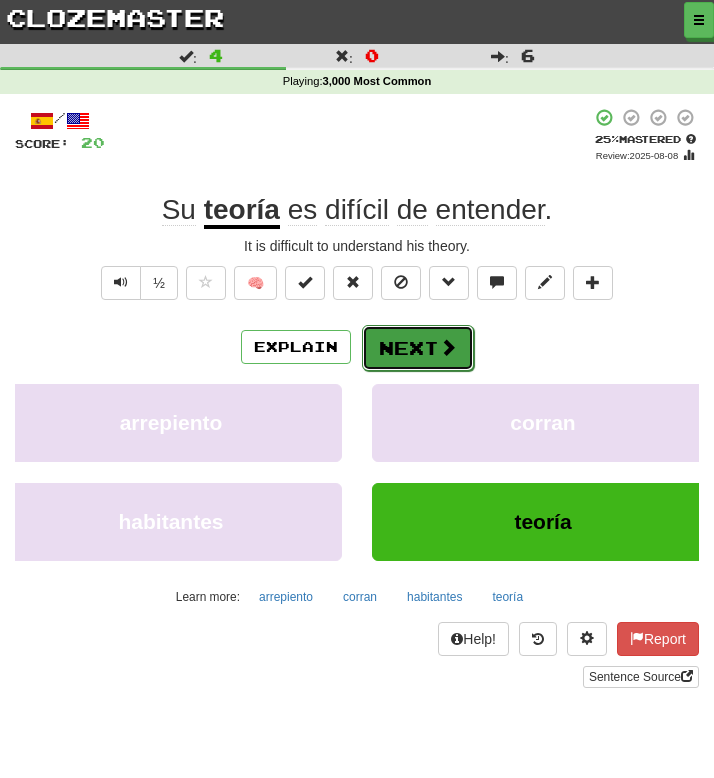 click on "Next" at bounding box center (418, 348) 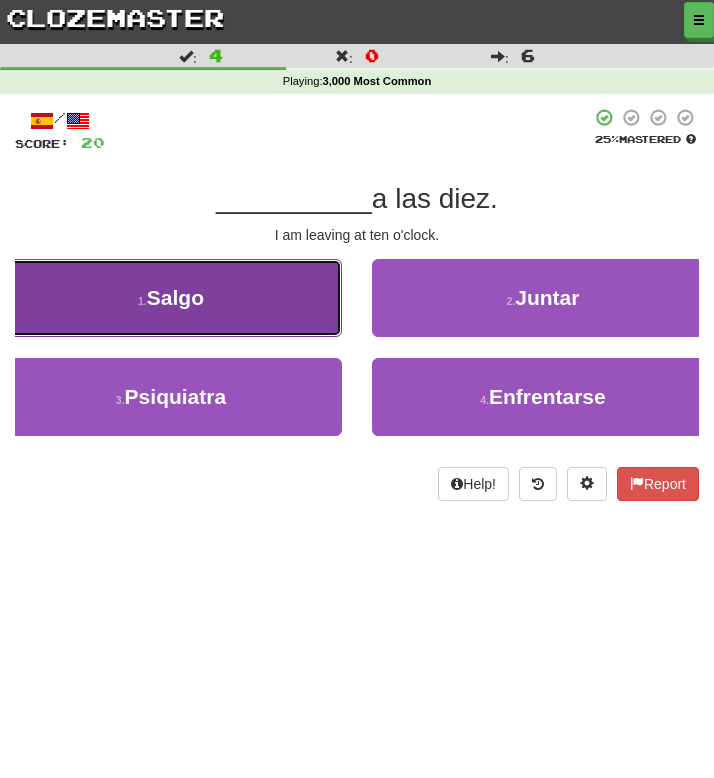 click on "1 .  Salgo" at bounding box center [171, 298] 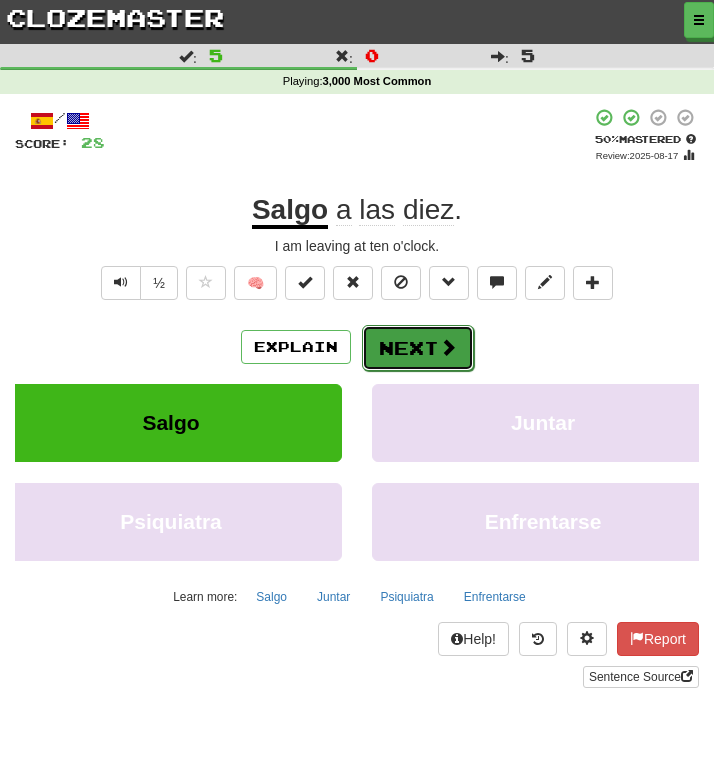 click on "Next" at bounding box center [418, 348] 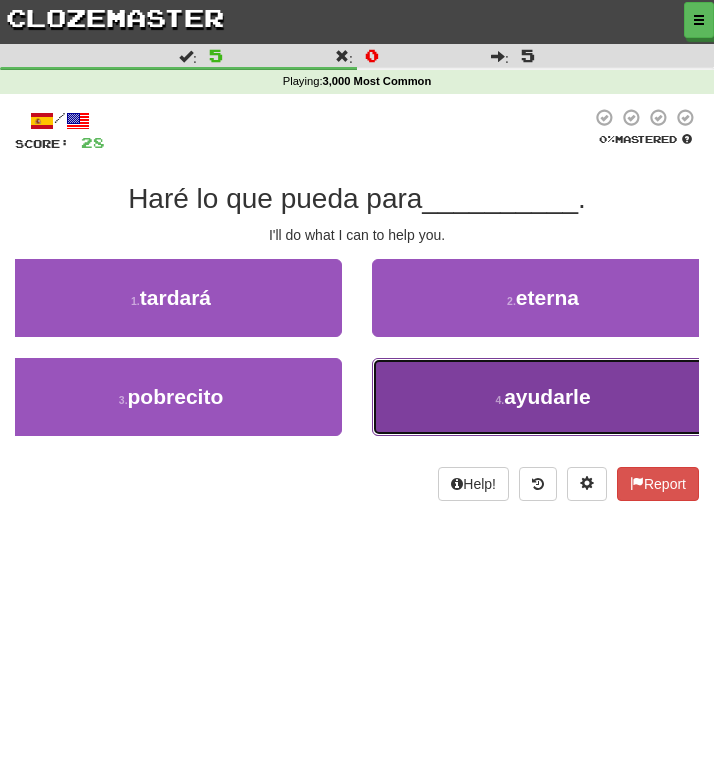 click on "4 .  ayudarle" at bounding box center (543, 397) 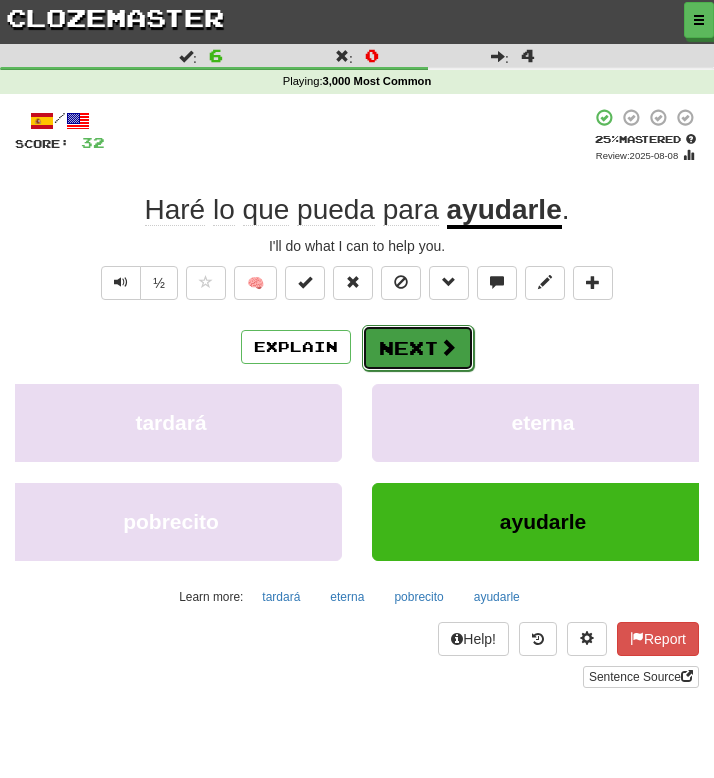 click on "Next" at bounding box center [418, 348] 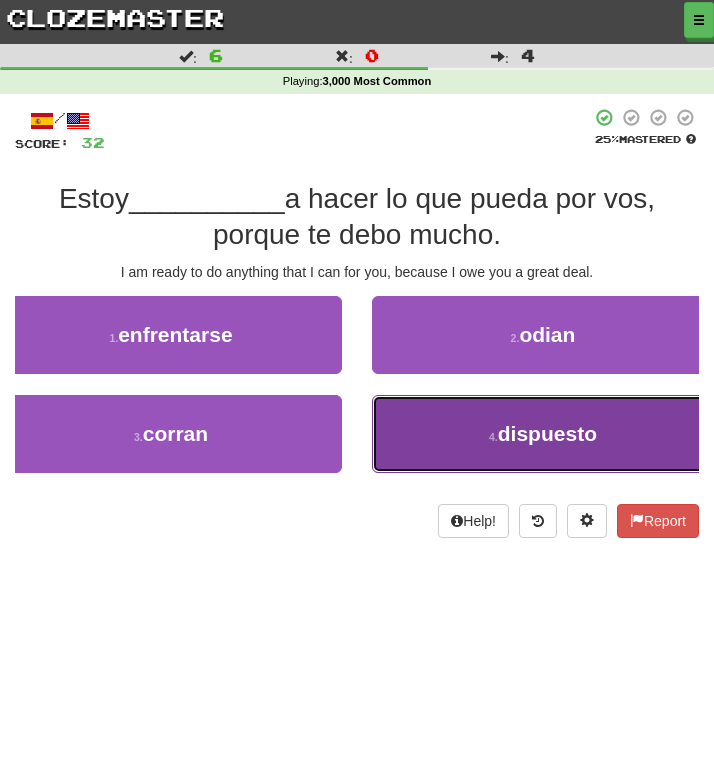 click on "4 .  dispuesto" at bounding box center (543, 434) 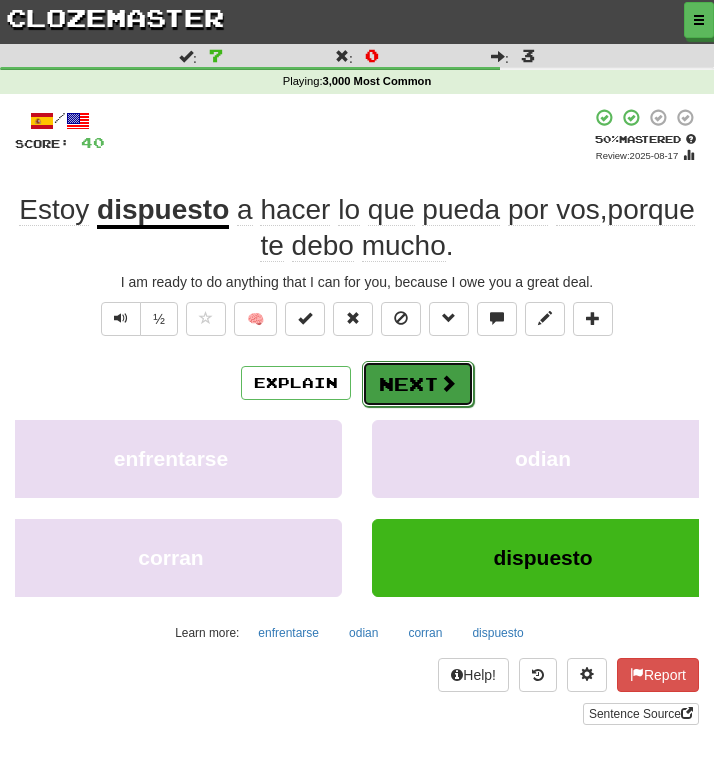 click on "Next" at bounding box center (418, 384) 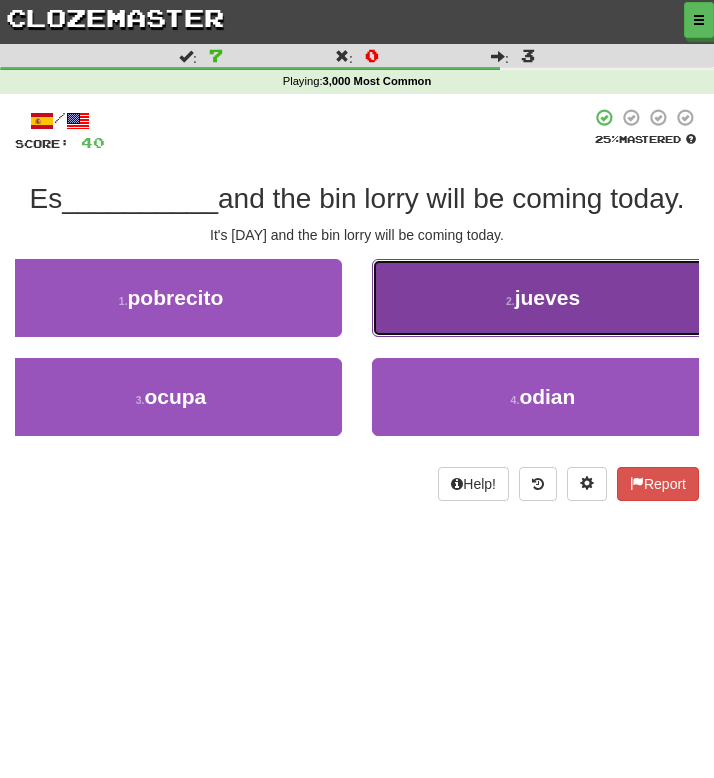 click on "2 .  jueves" at bounding box center [543, 298] 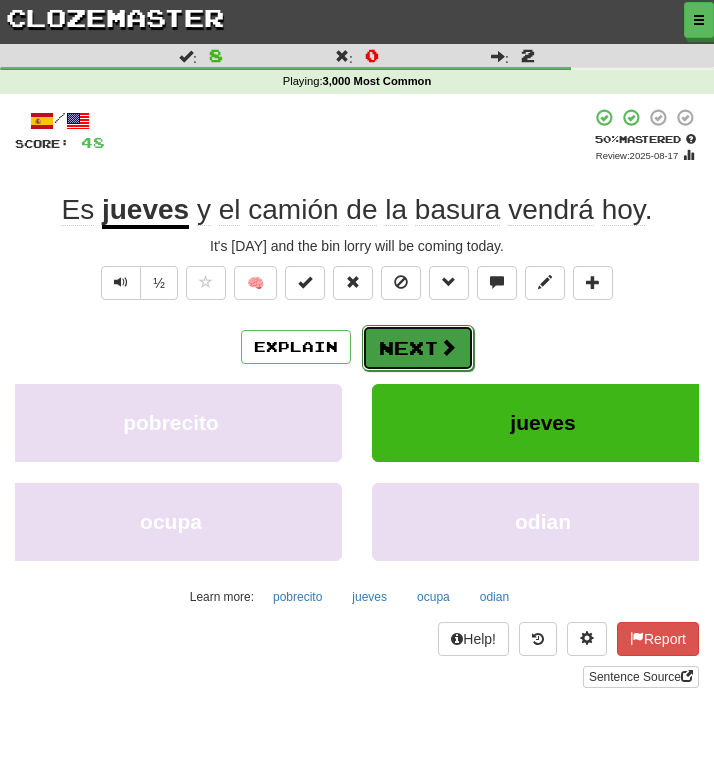 click on "Next" at bounding box center (418, 348) 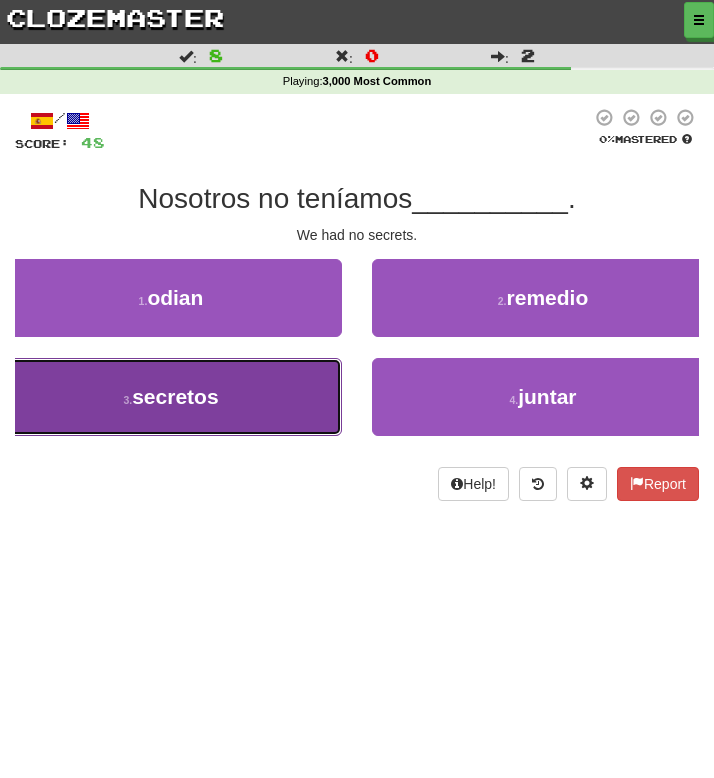 click on "3 .  secretos" at bounding box center [171, 397] 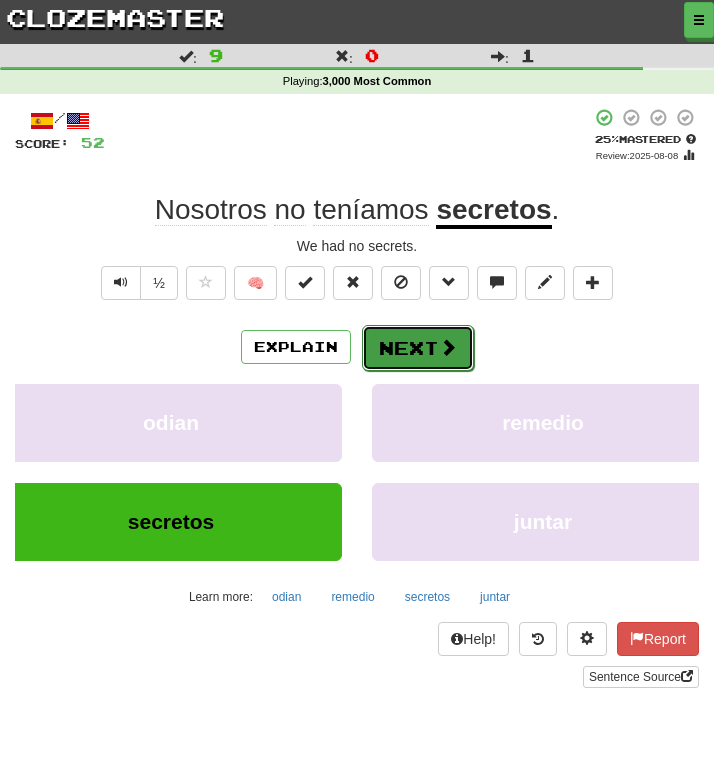 click on "Next" at bounding box center (418, 348) 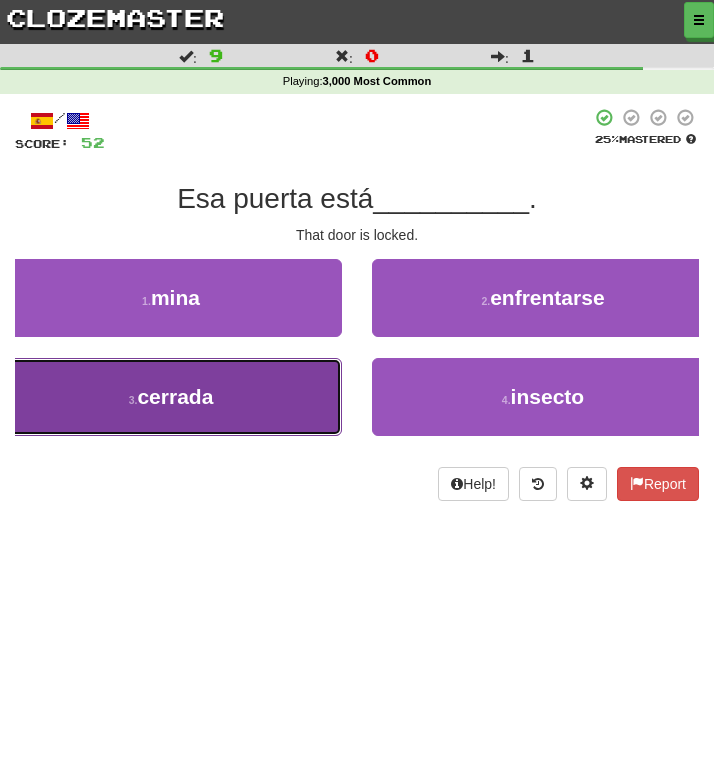 click on "3 .  cerrada" at bounding box center [171, 397] 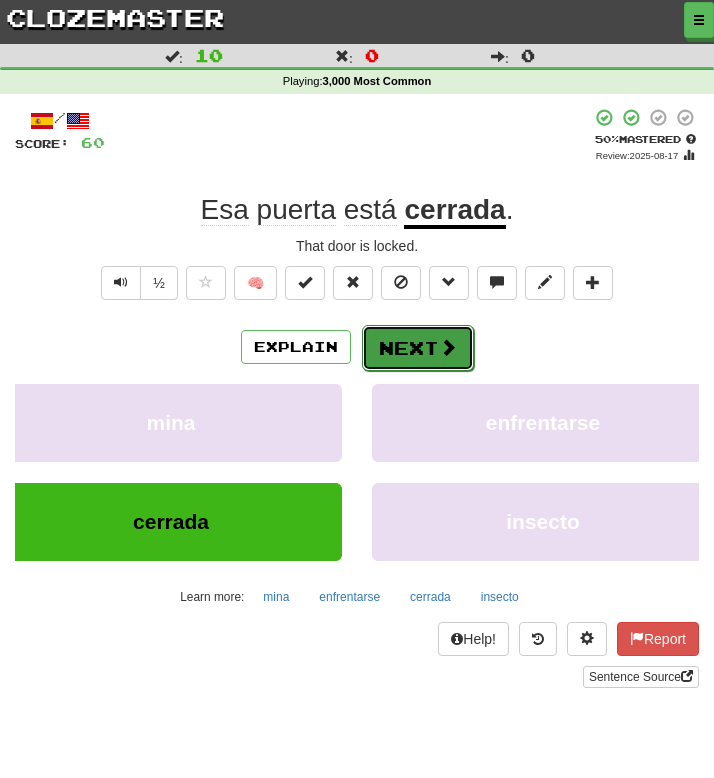 click on "Next" at bounding box center (418, 348) 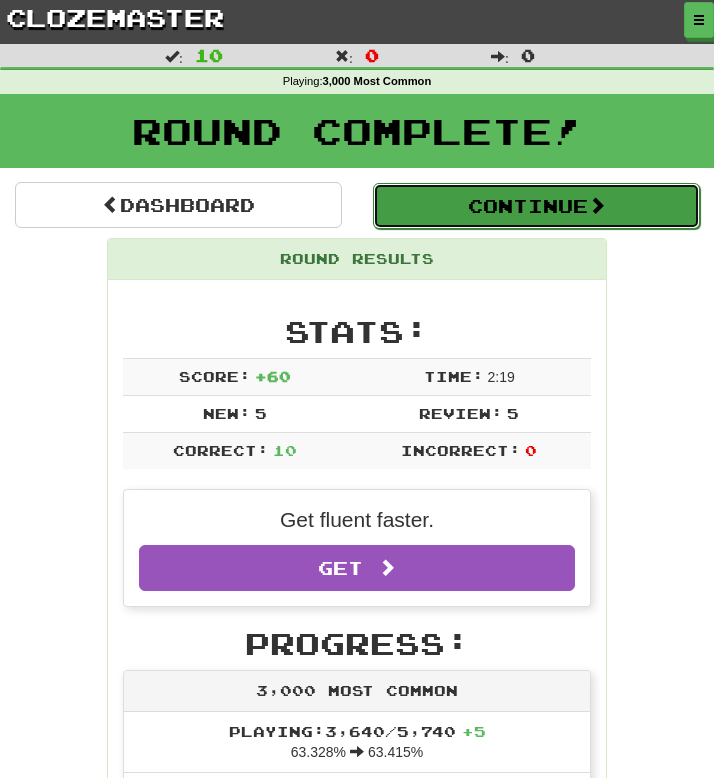 click on "Continue" at bounding box center (536, 206) 